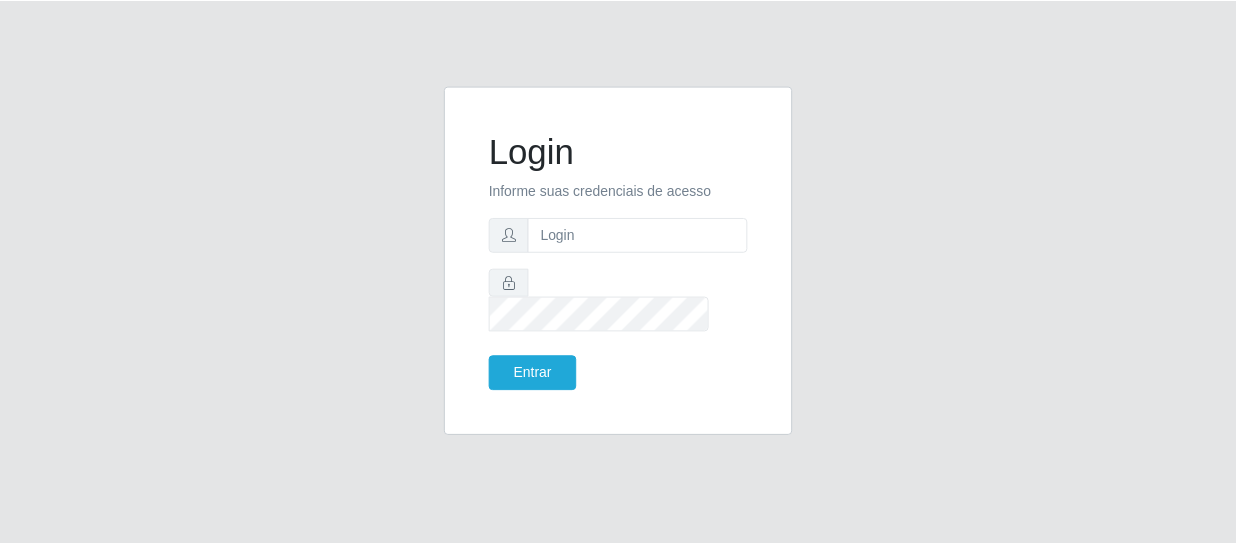 scroll, scrollTop: 0, scrollLeft: 0, axis: both 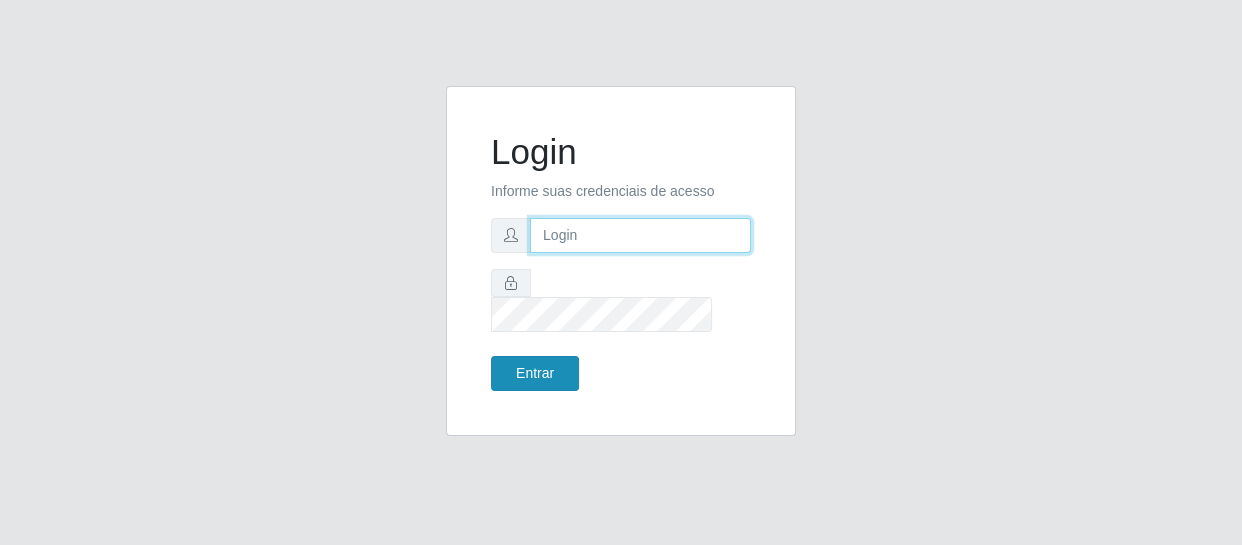 type on "[EMAIL]" 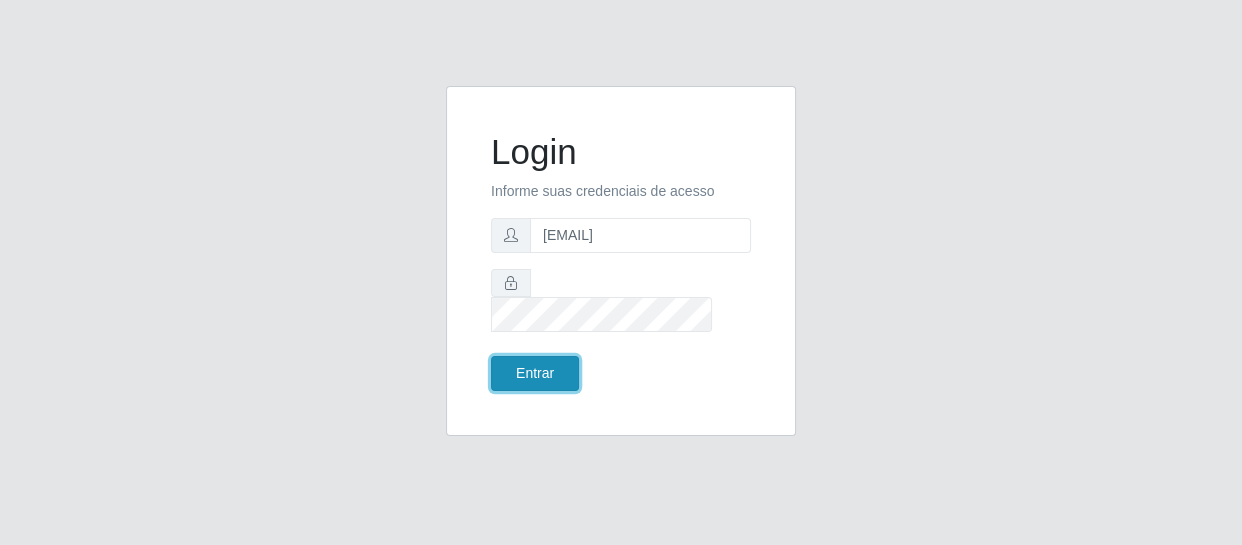 click on "Entrar" at bounding box center [535, 373] 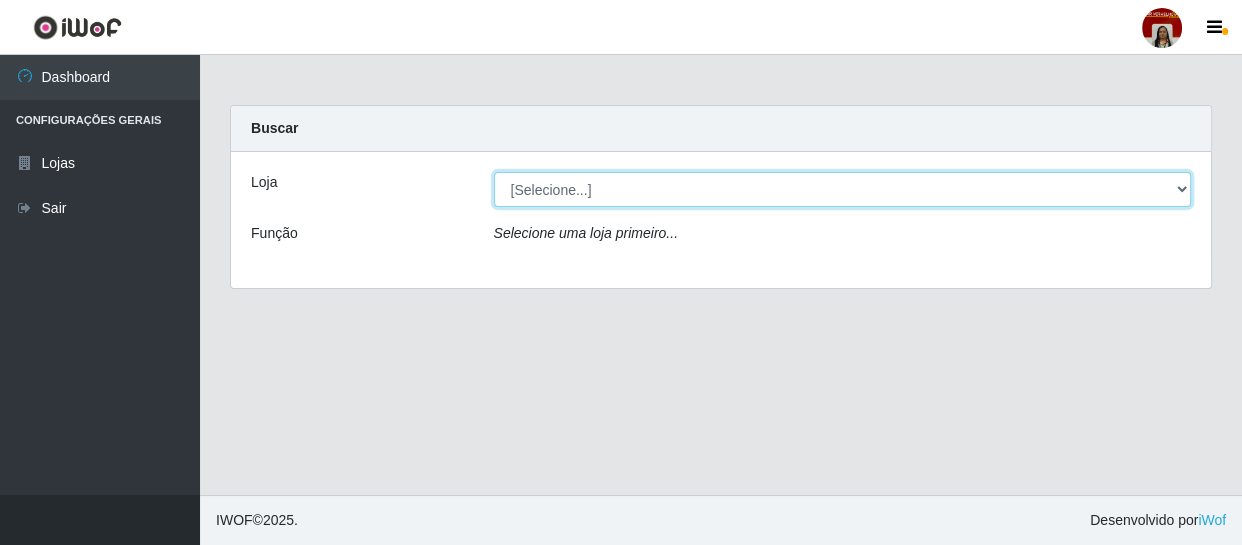click on "[Selecione...] Mar Vermelho - Loja 04" at bounding box center [843, 189] 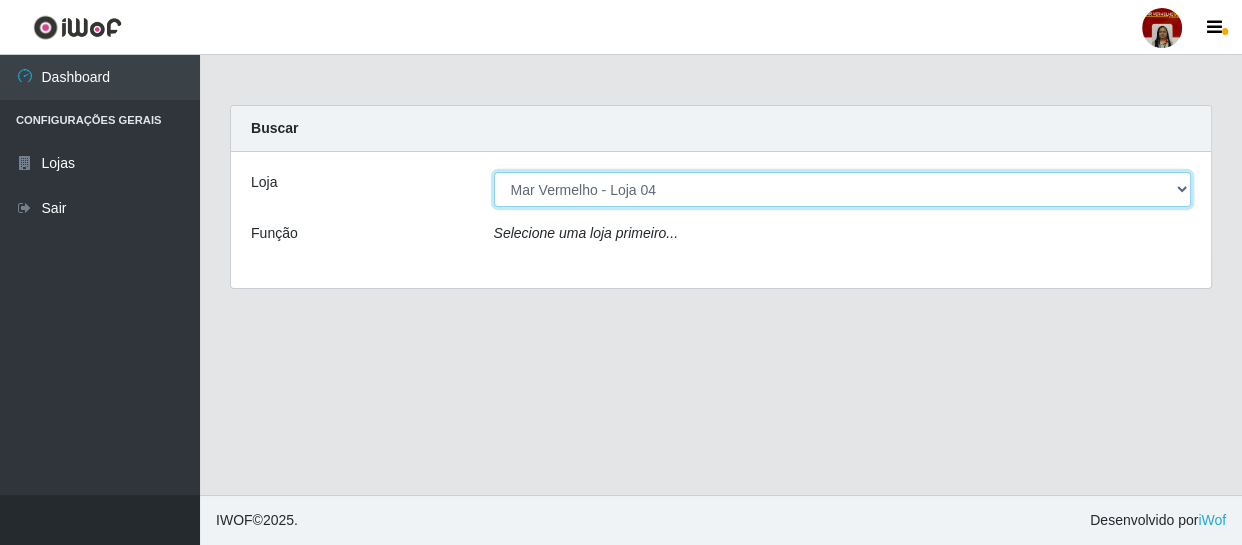 click on "[Selecione...] Mar Vermelho - Loja 04" at bounding box center (843, 189) 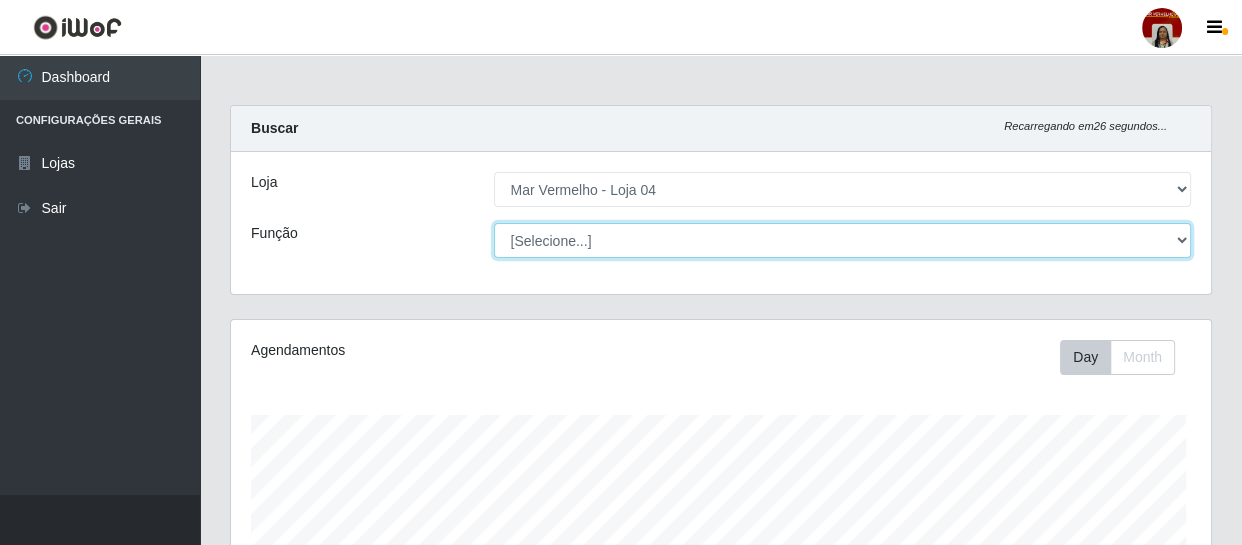 drag, startPoint x: 1033, startPoint y: 245, endPoint x: 1005, endPoint y: 244, distance: 28.01785 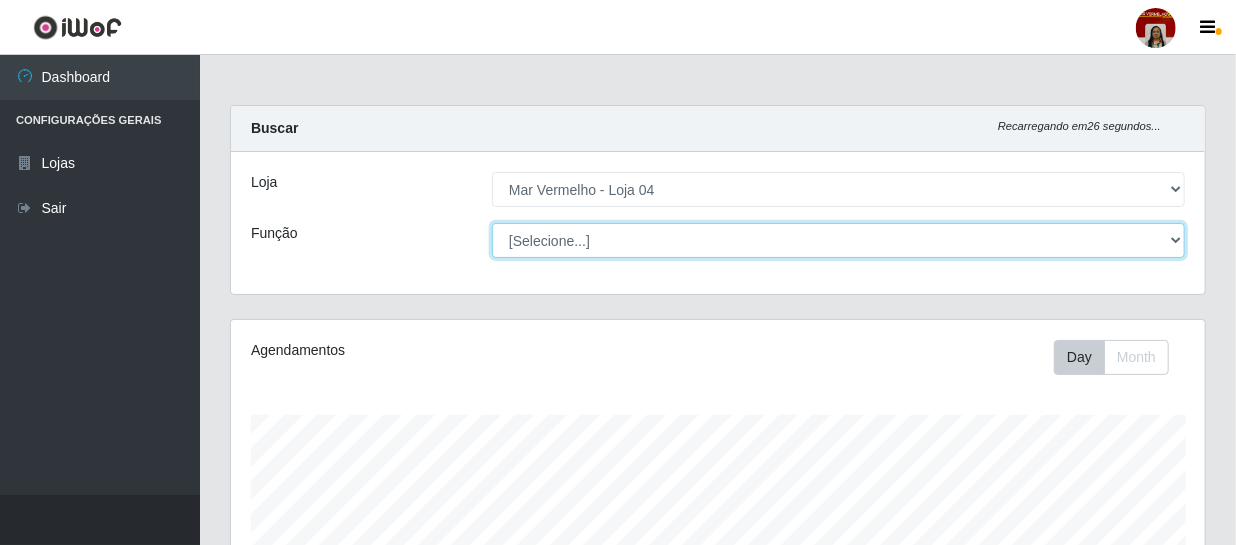 scroll, scrollTop: 999585, scrollLeft: 999025, axis: both 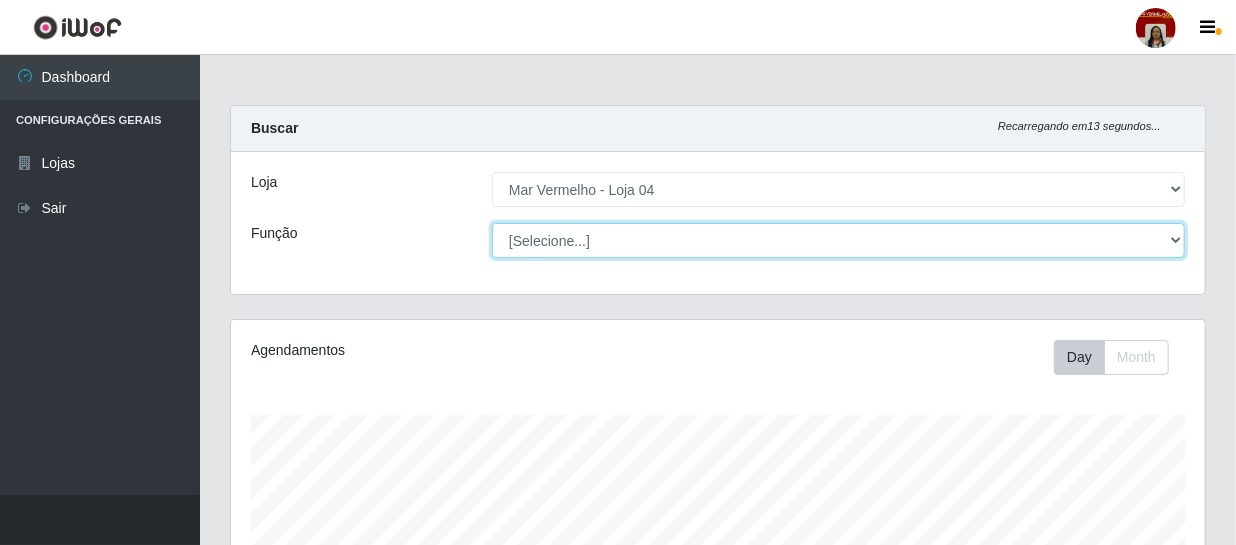 select on "1" 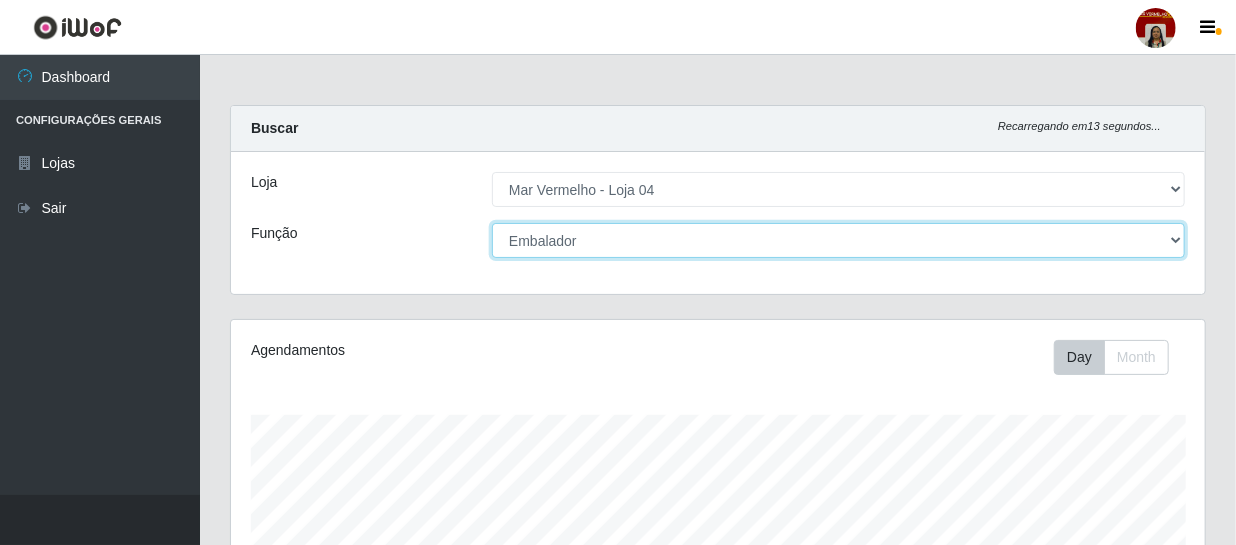 click on "[Selecione...] ASG ASG + ASG ++ Auxiliar de Depósito  Auxiliar de Depósito + Auxiliar de Depósito ++ Auxiliar de Estacionamento Auxiliar de Estacionamento + Auxiliar de Estacionamento ++ Balconista de Frios Balconista de Frios + Balconista de Padaria  Balconista de Padaria + Embalador Embalador + Embalador ++ Operador de Caixa Operador de Caixa + Operador de Caixa ++ Repositor  Repositor + Repositor ++ Repositor de Frios Repositor de Frios + Repositor de Frios ++ Repositor de Hortifruti Repositor de Hortifruti + Repositor de Hortifruti ++" at bounding box center (838, 240) 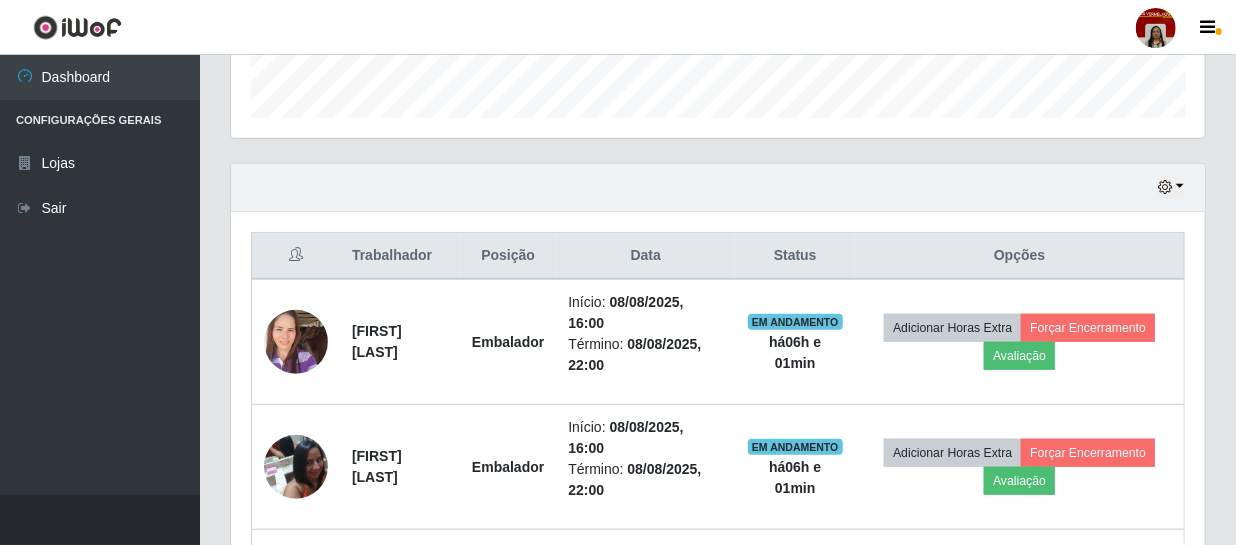 scroll, scrollTop: 596, scrollLeft: 0, axis: vertical 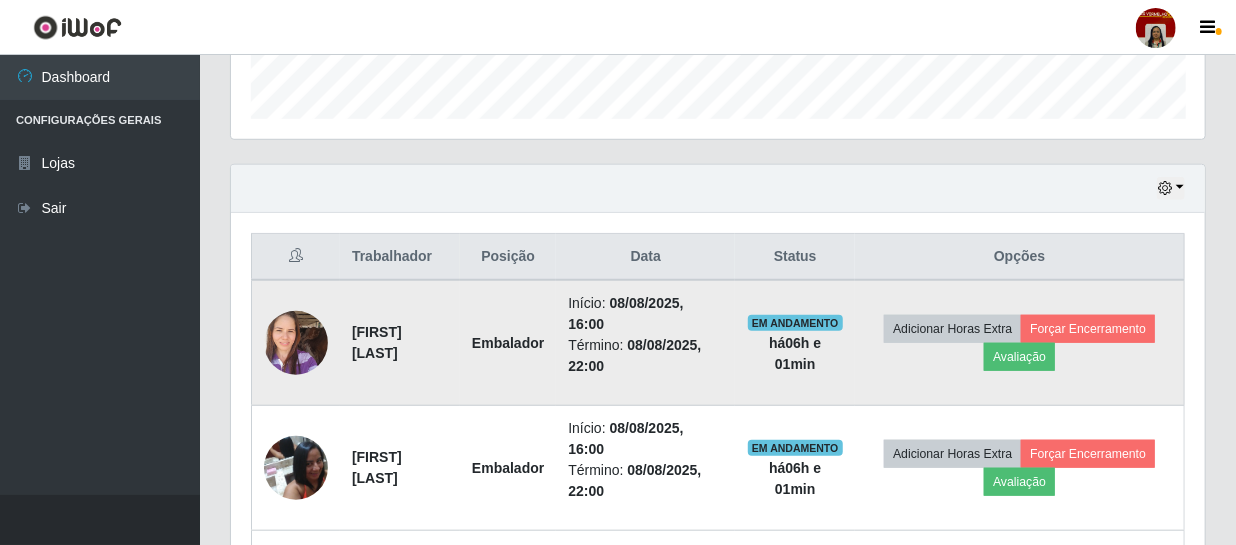 click at bounding box center (296, 342) 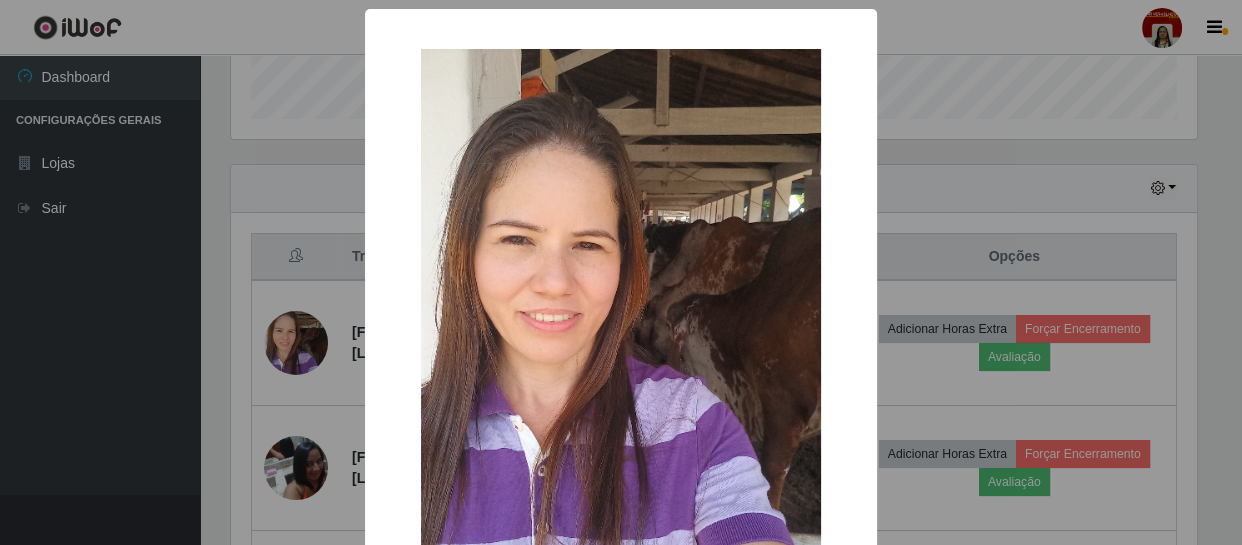 click on "× OK Cancel" at bounding box center [621, 272] 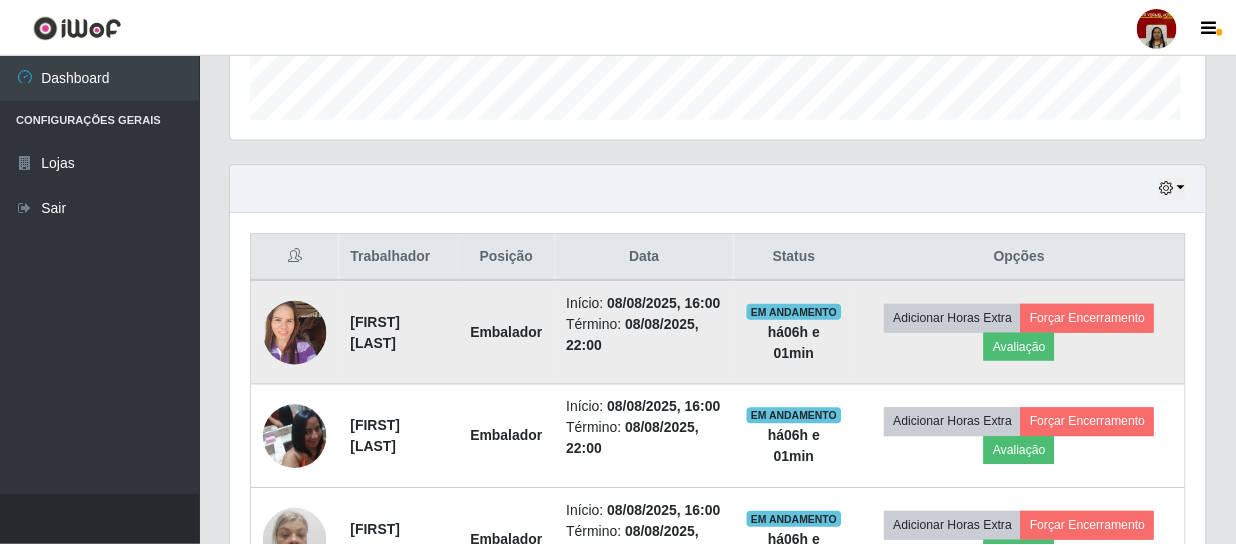 scroll, scrollTop: 999585, scrollLeft: 999025, axis: both 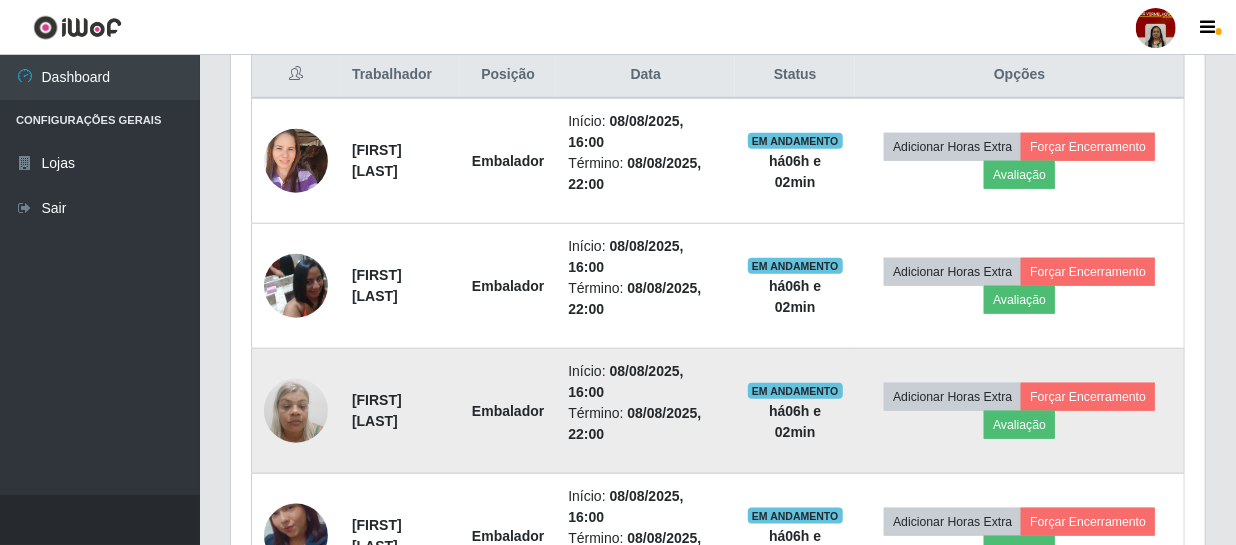 click at bounding box center (296, 410) 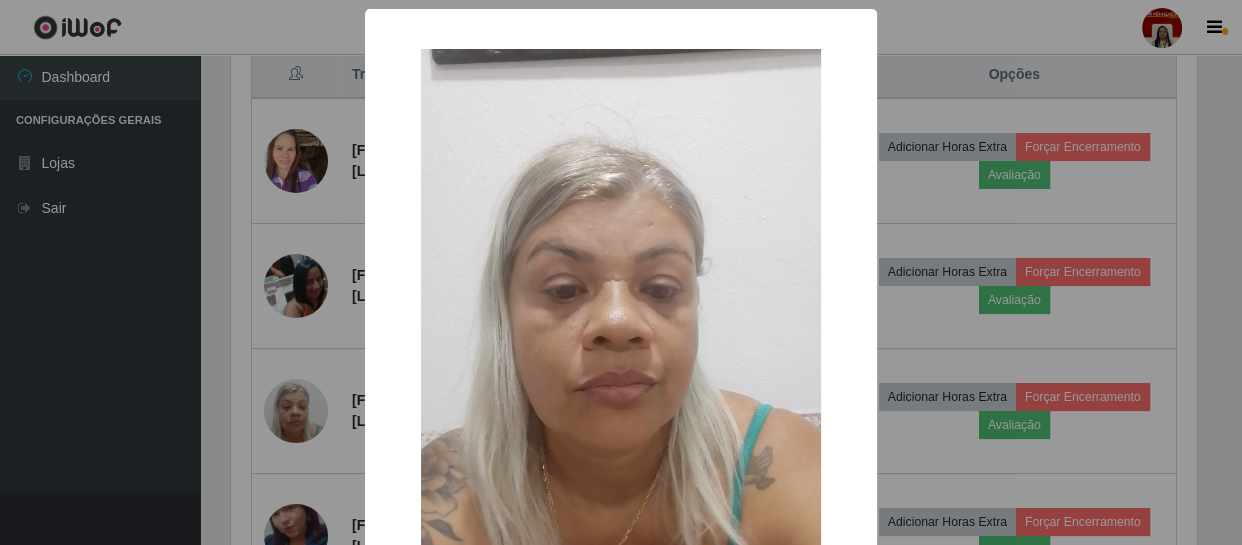 drag, startPoint x: 49, startPoint y: 352, endPoint x: 68, endPoint y: 359, distance: 20.248457 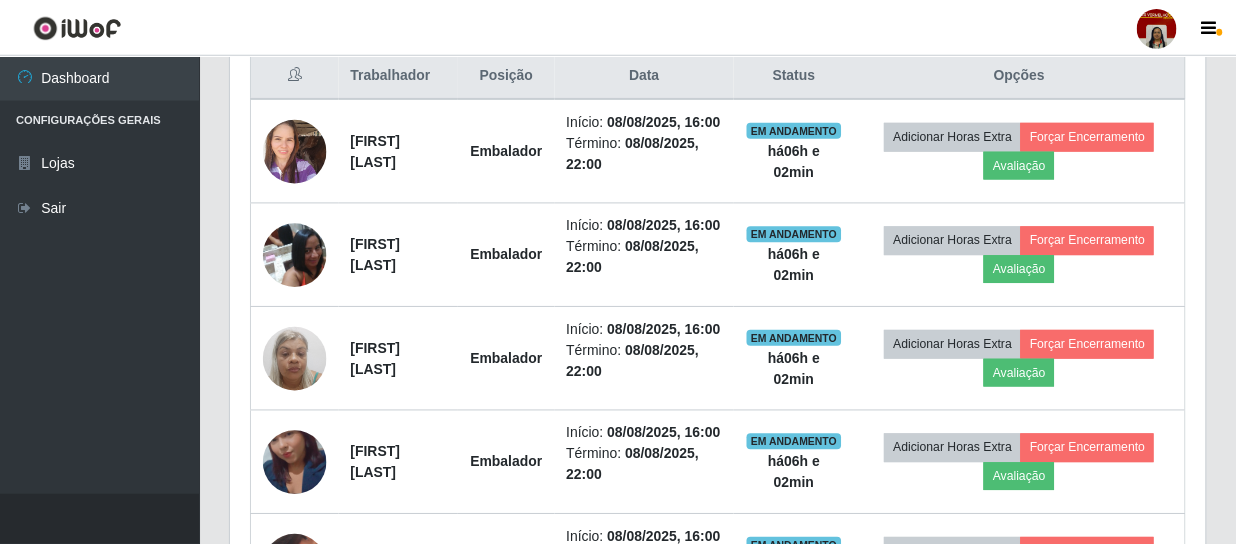 scroll, scrollTop: 999585, scrollLeft: 999025, axis: both 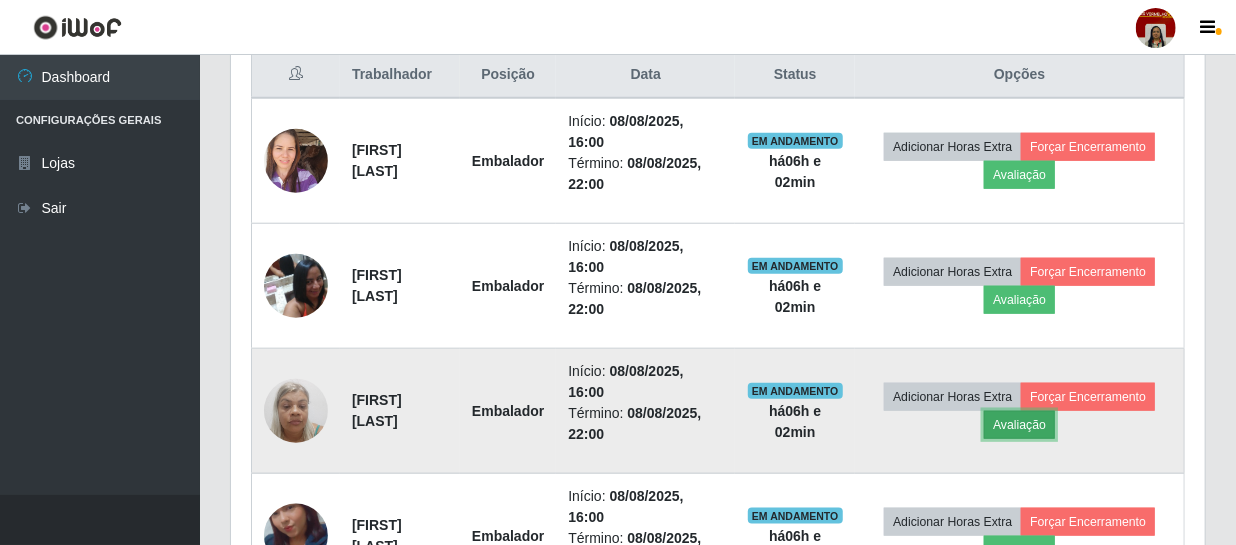 click on "Avaliação" at bounding box center [1019, 425] 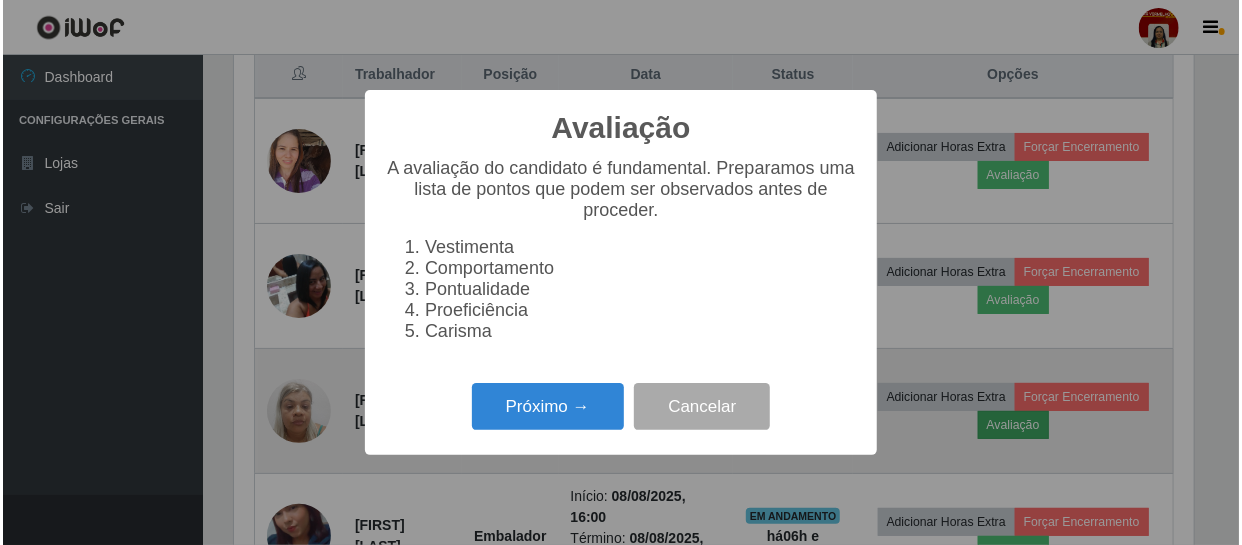 scroll, scrollTop: 999585, scrollLeft: 999033, axis: both 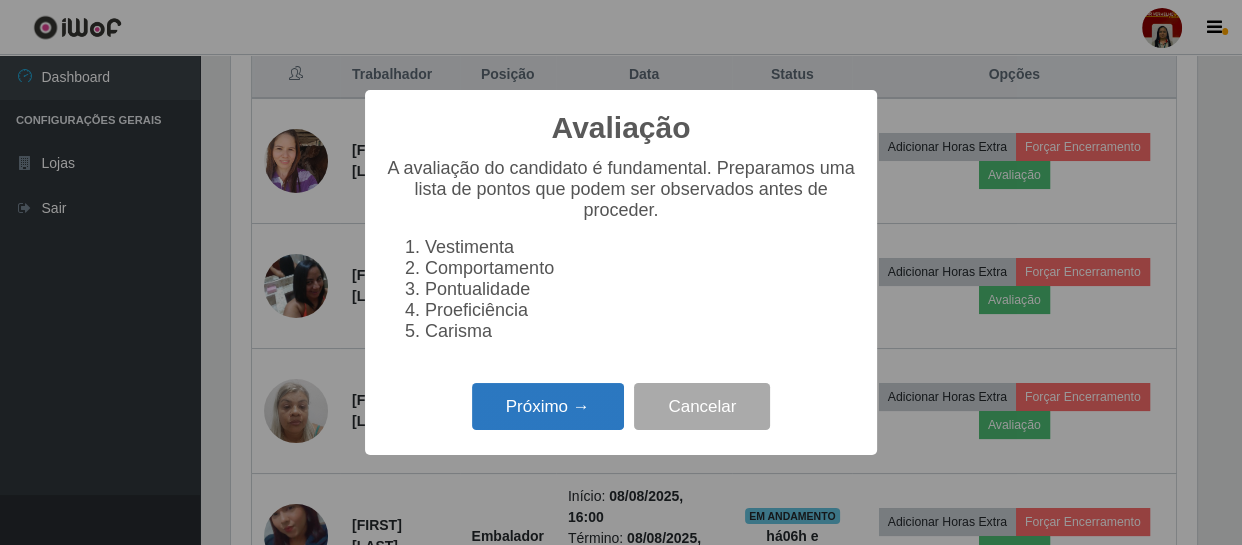click on "Próximo →" at bounding box center [548, 406] 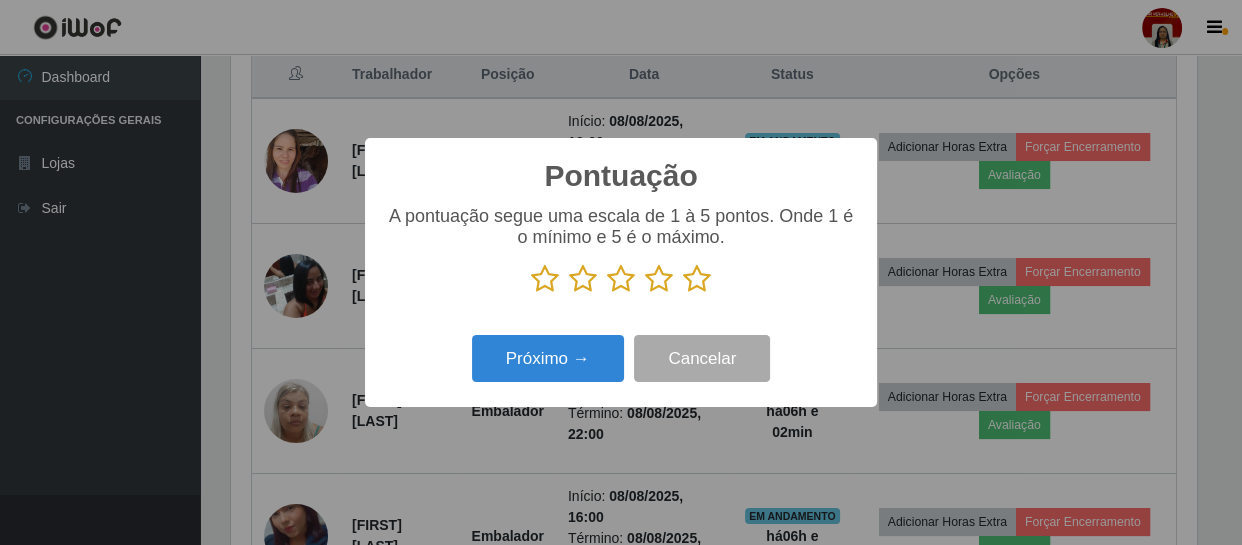 click at bounding box center [697, 279] 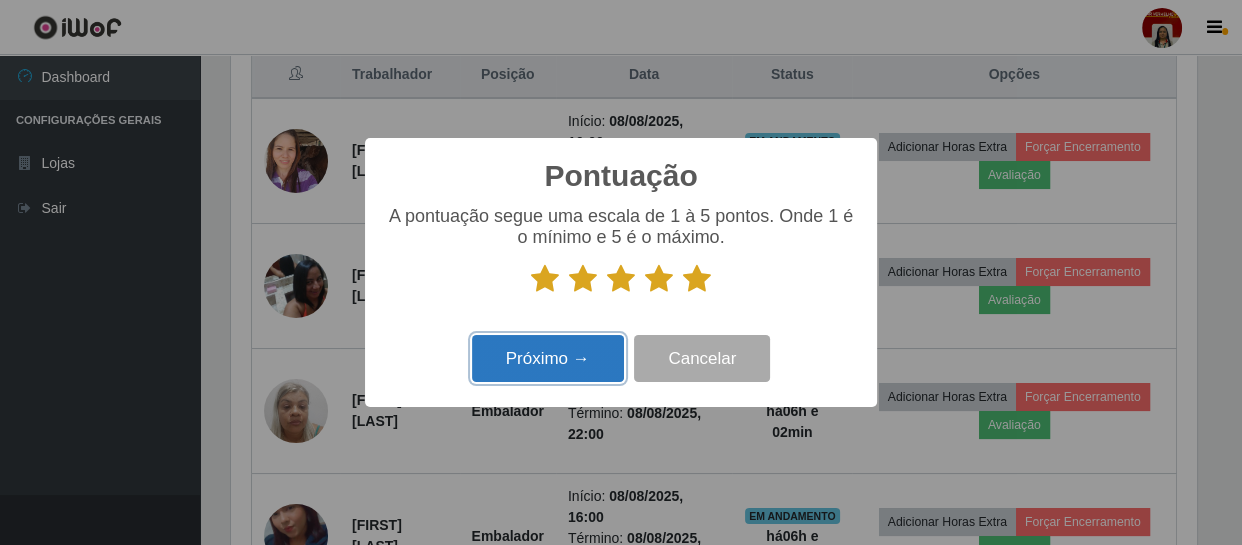 click on "Próximo →" at bounding box center (548, 358) 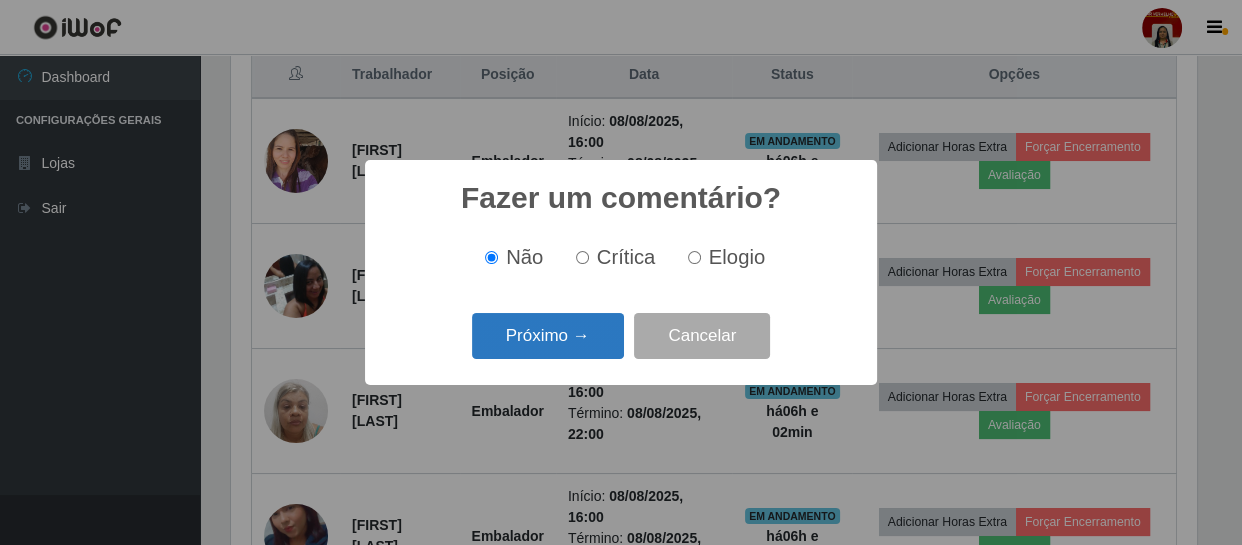click on "Próximo →" at bounding box center (548, 336) 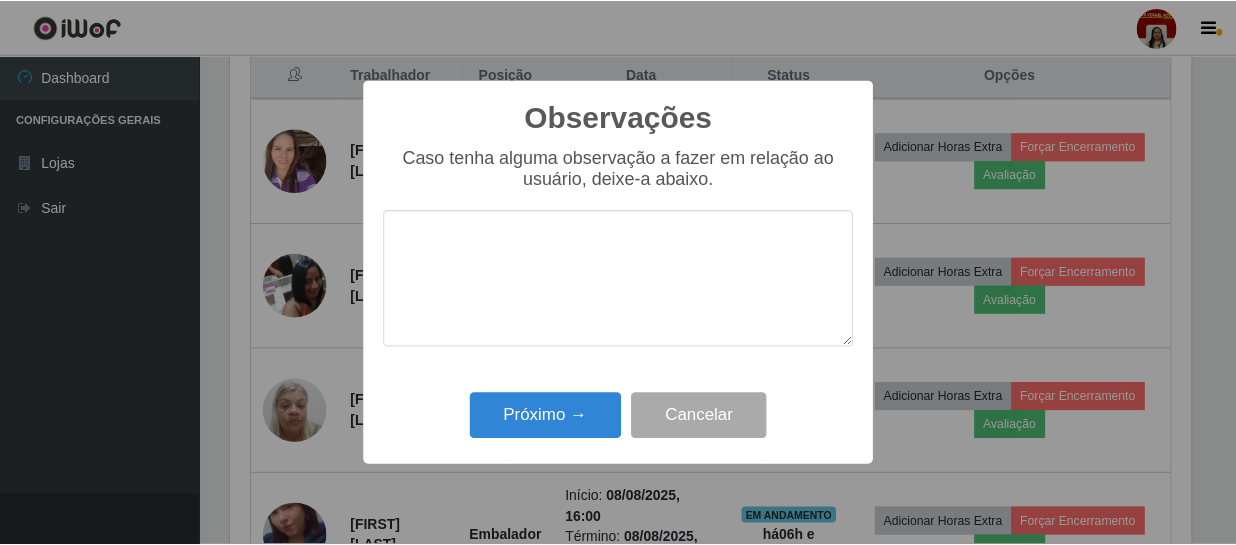scroll, scrollTop: 999585, scrollLeft: 999033, axis: both 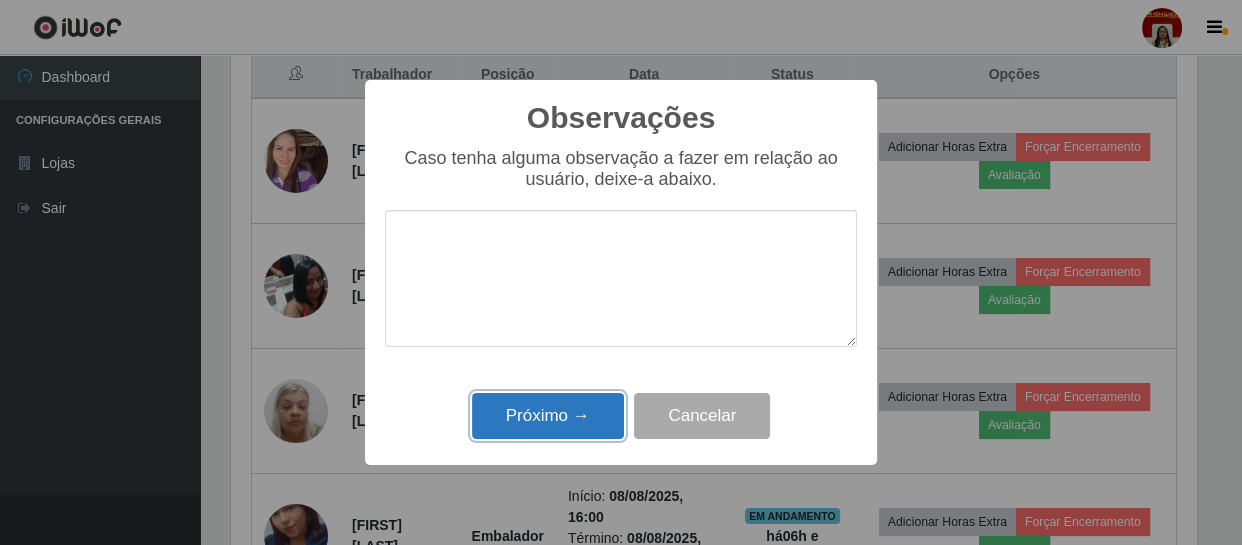 click on "Próximo →" at bounding box center [548, 416] 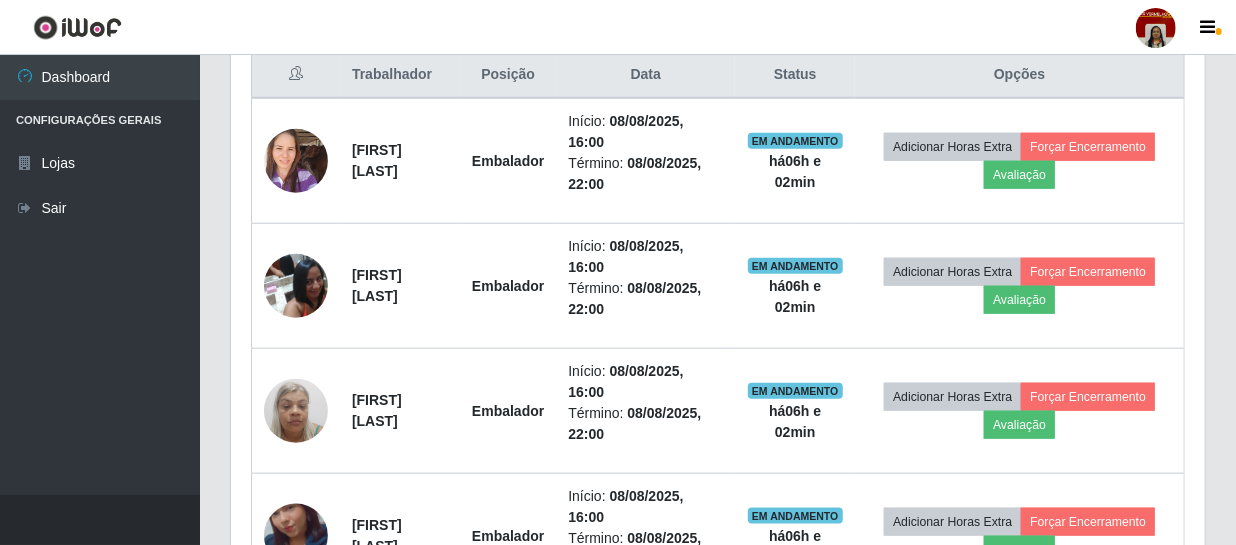 scroll, scrollTop: 999585, scrollLeft: 999025, axis: both 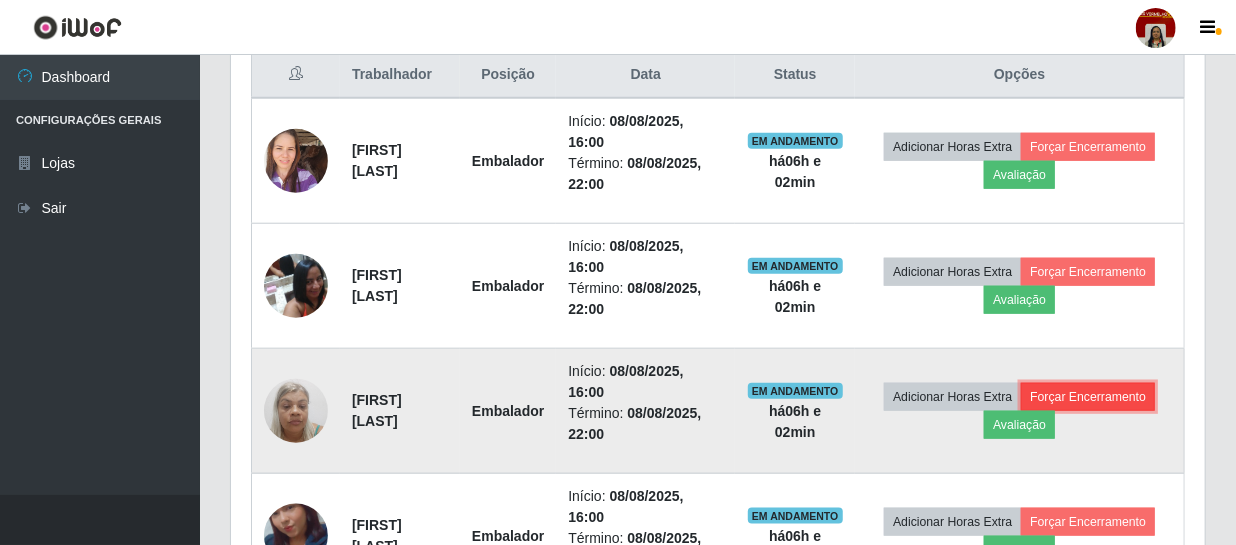 click on "Forçar Encerramento" at bounding box center [1088, 397] 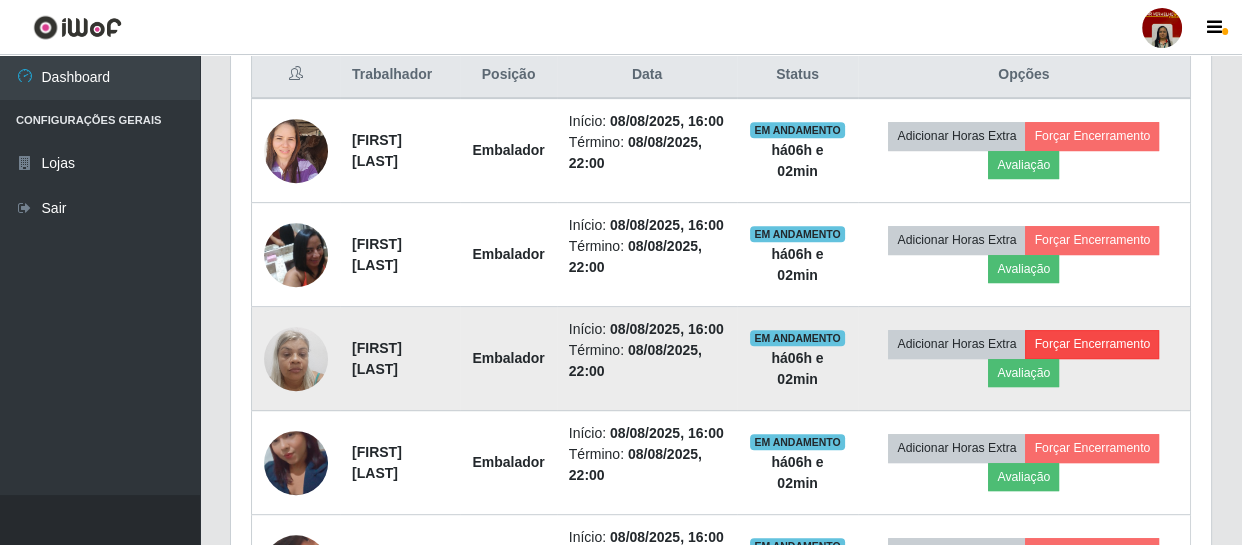 scroll, scrollTop: 999585, scrollLeft: 999033, axis: both 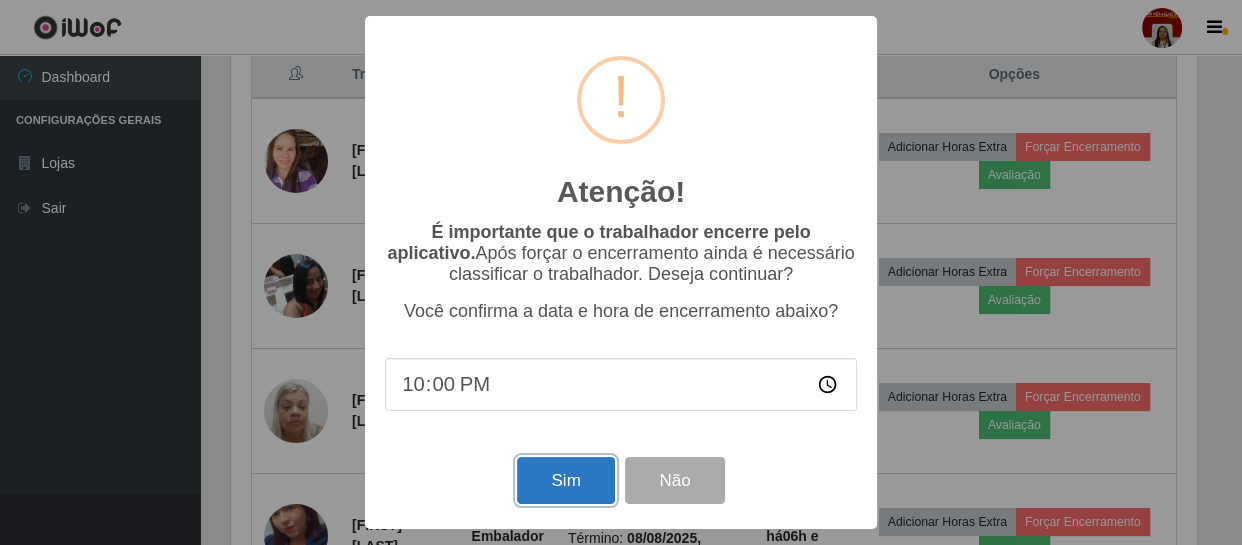 click on "Sim" at bounding box center (565, 480) 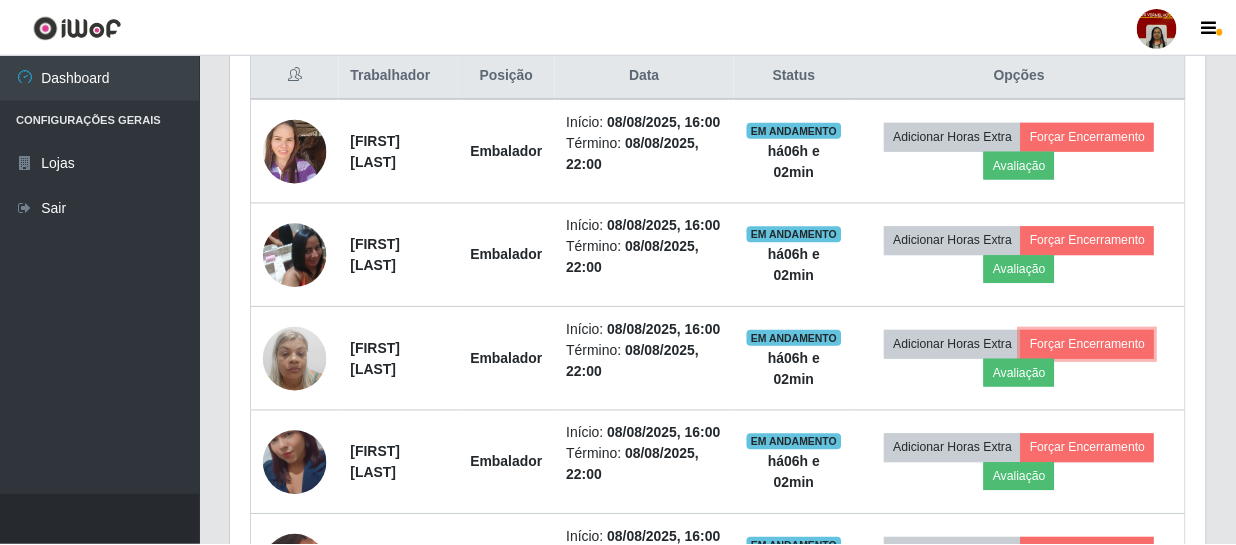 scroll, scrollTop: 999585, scrollLeft: 999025, axis: both 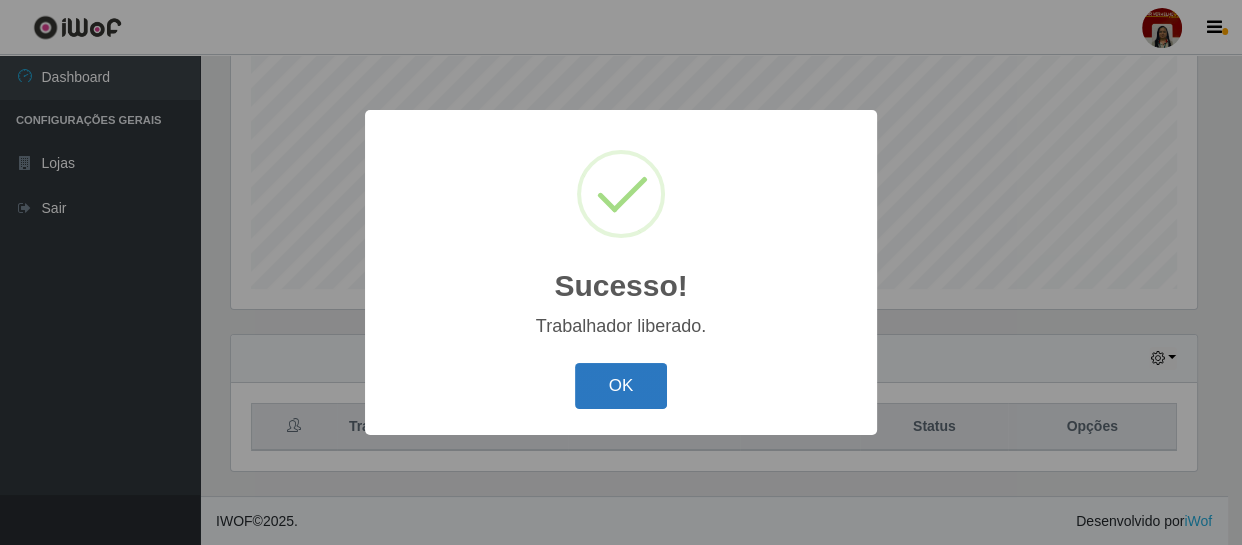 click on "OK" at bounding box center (621, 386) 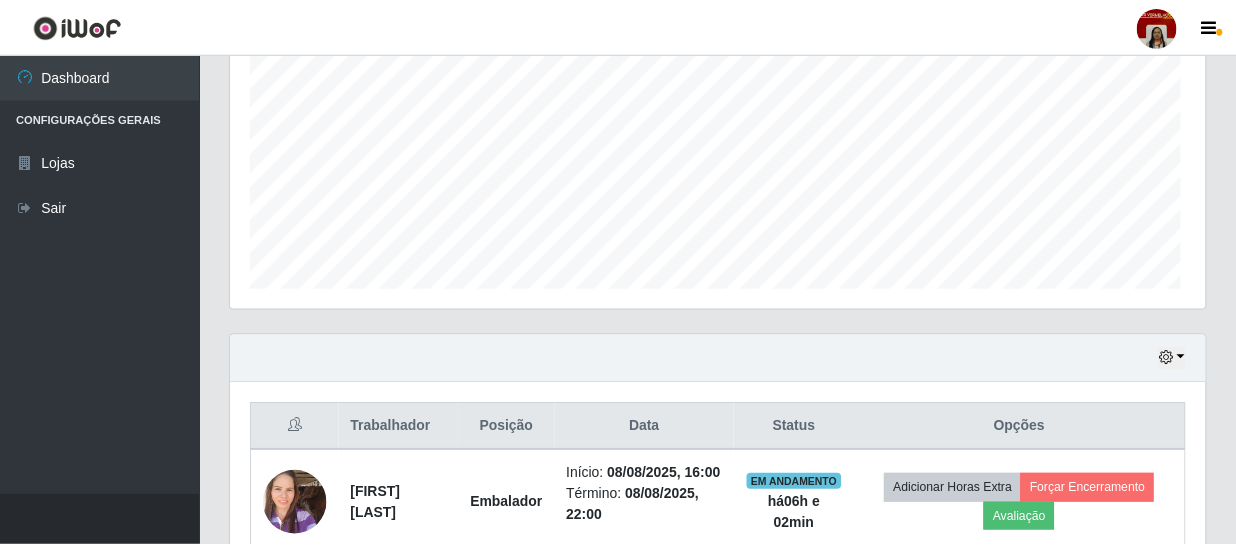 scroll, scrollTop: 999585, scrollLeft: 999025, axis: both 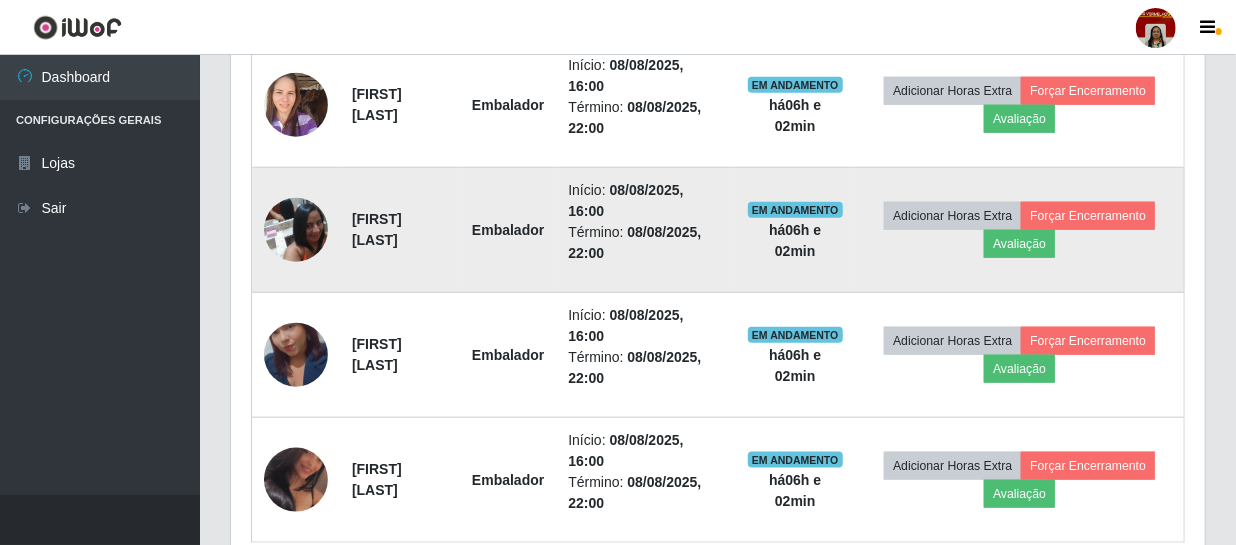 click at bounding box center (296, 229) 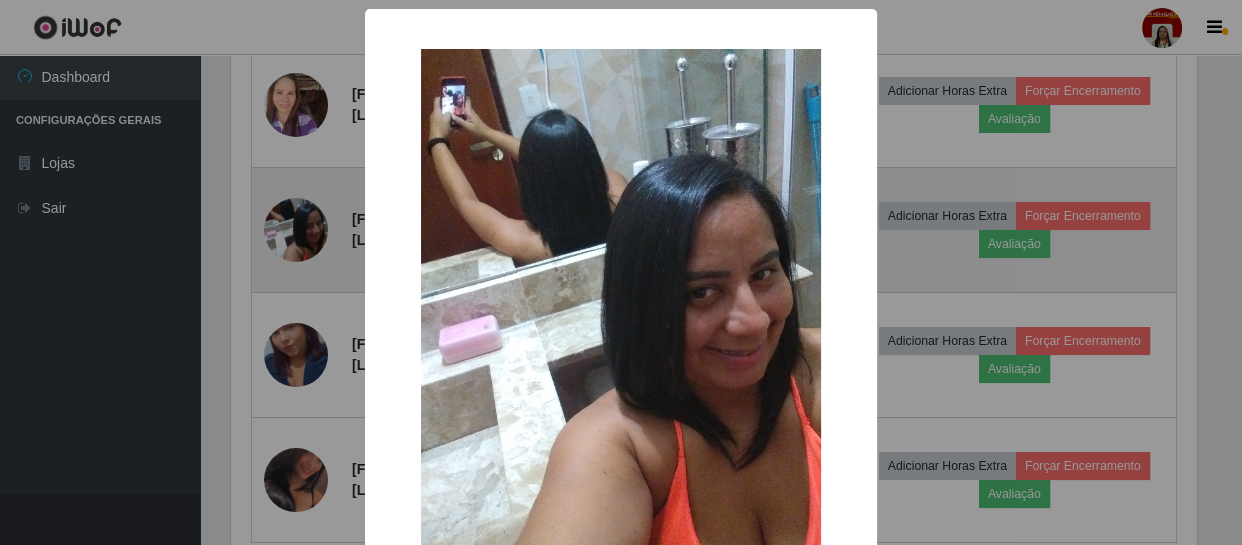 scroll, scrollTop: 999585, scrollLeft: 999033, axis: both 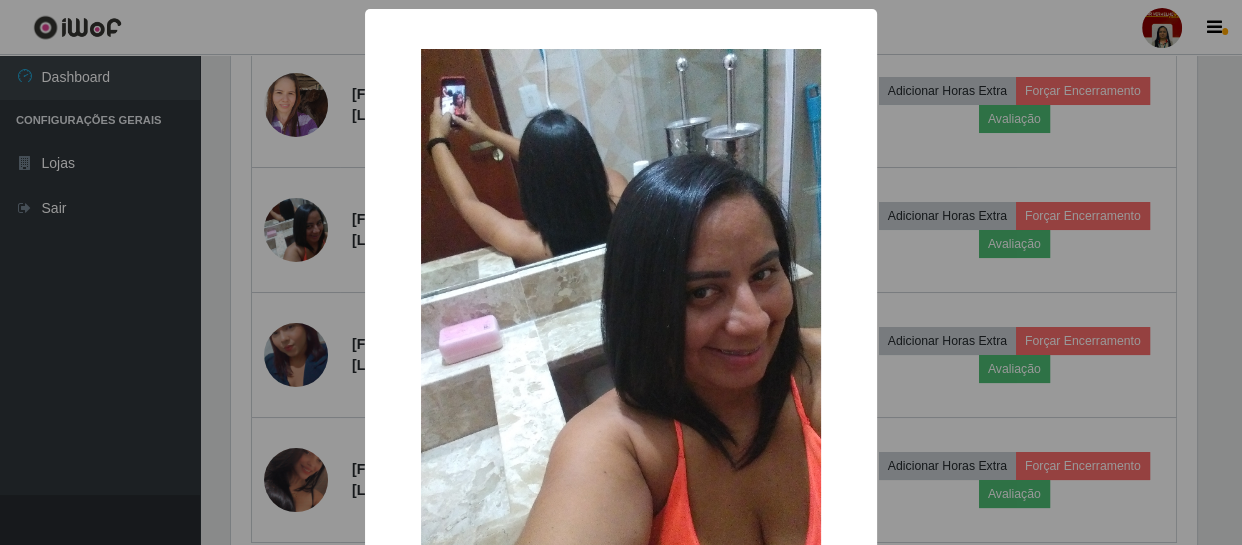 click on "× OK Cancel" at bounding box center (621, 272) 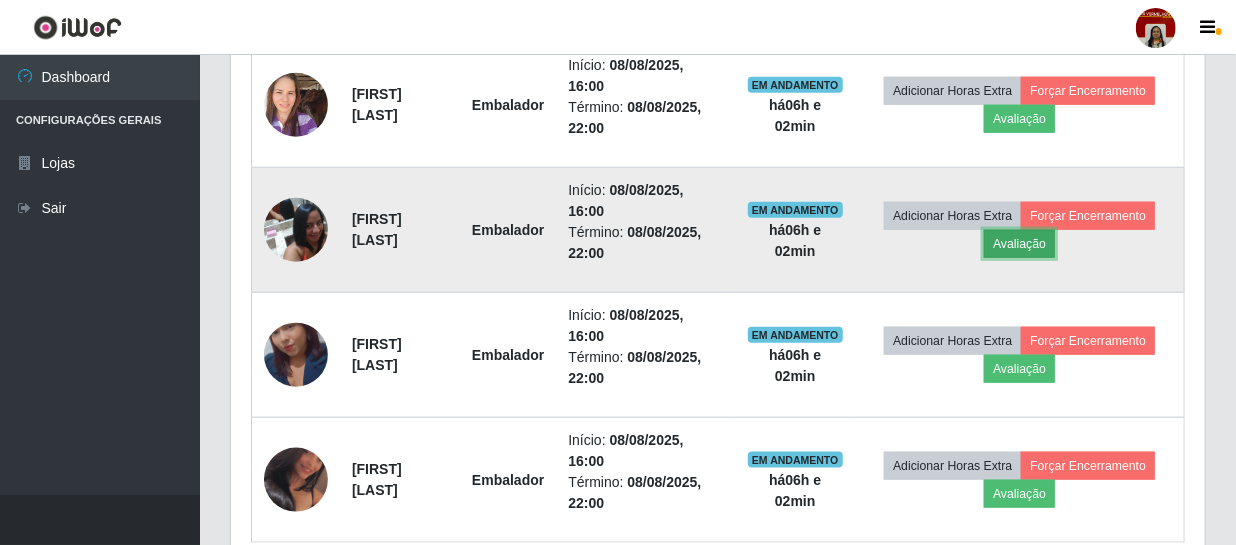 click on "Avaliação" at bounding box center [1019, 244] 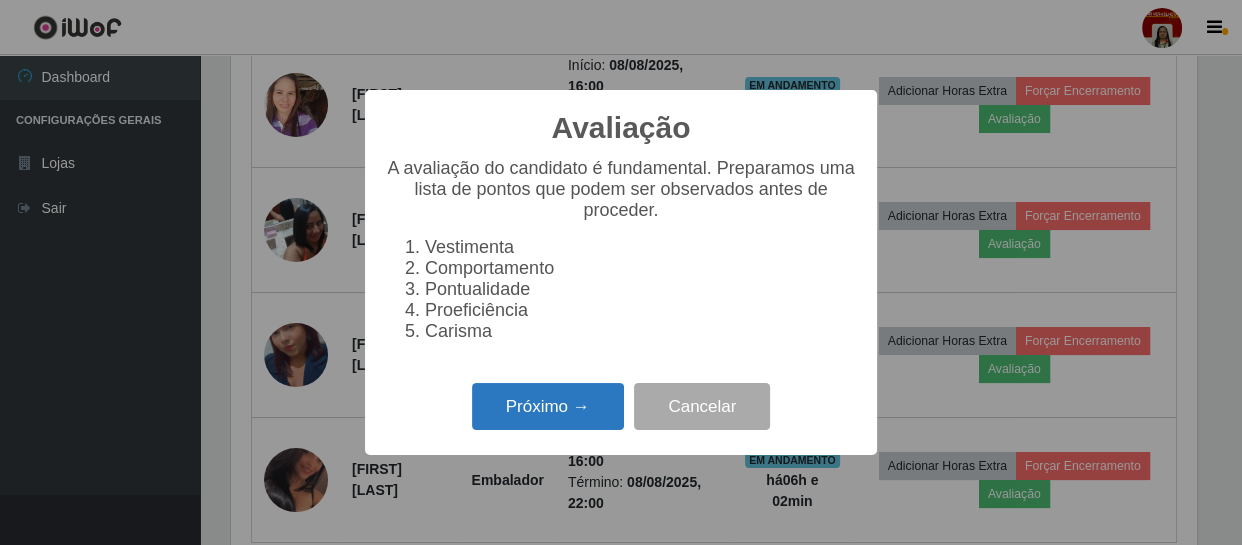 click on "Próximo →" at bounding box center [548, 406] 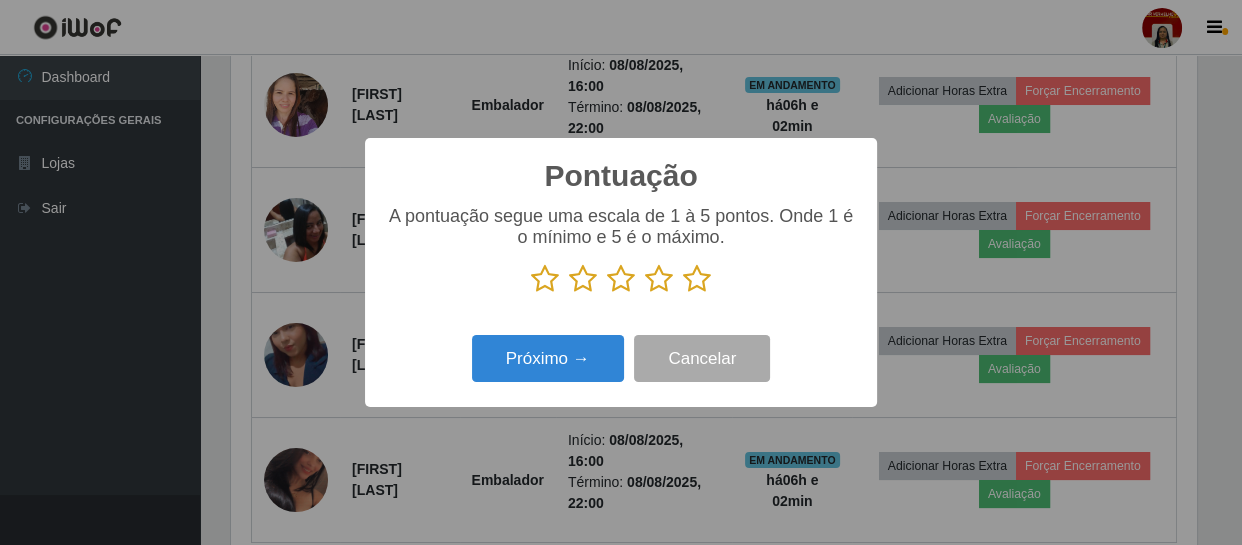 click at bounding box center (697, 279) 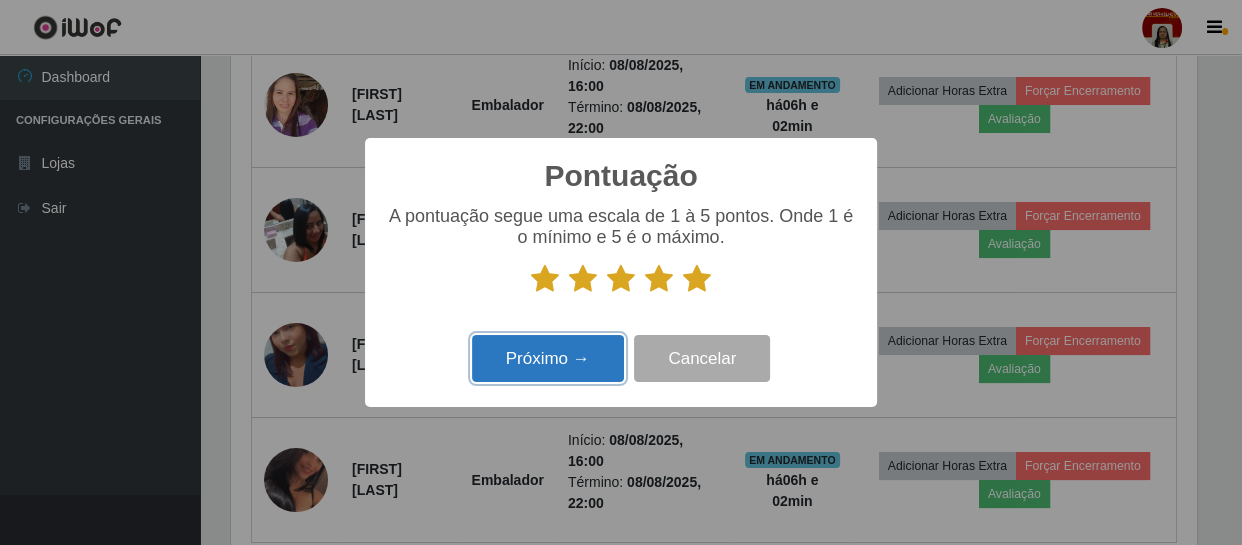 click on "Próximo →" at bounding box center (548, 358) 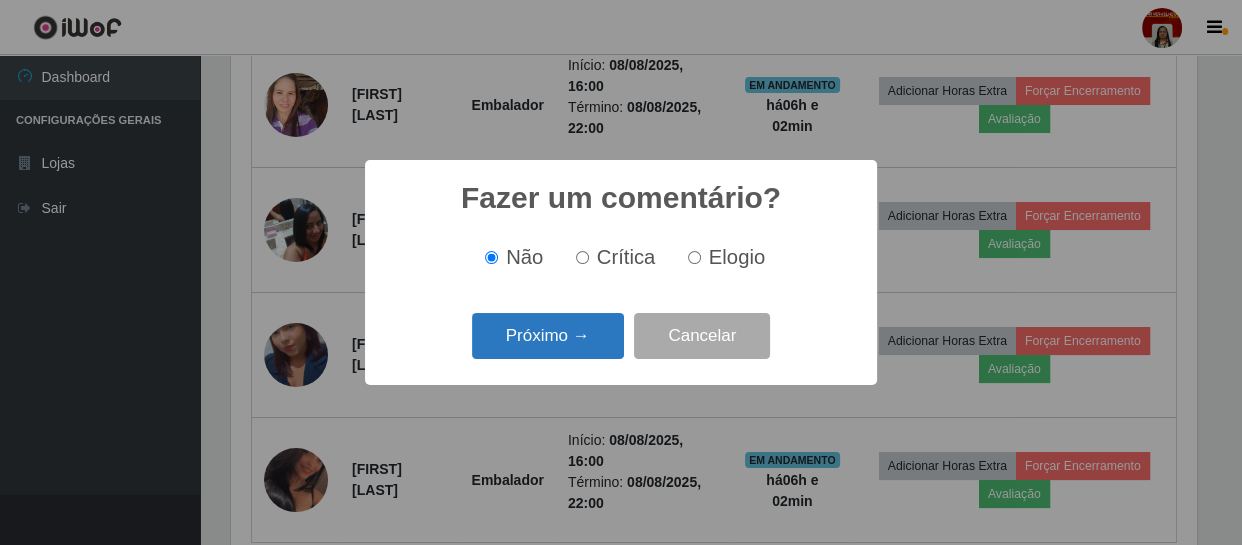 click on "Próximo →" at bounding box center [548, 336] 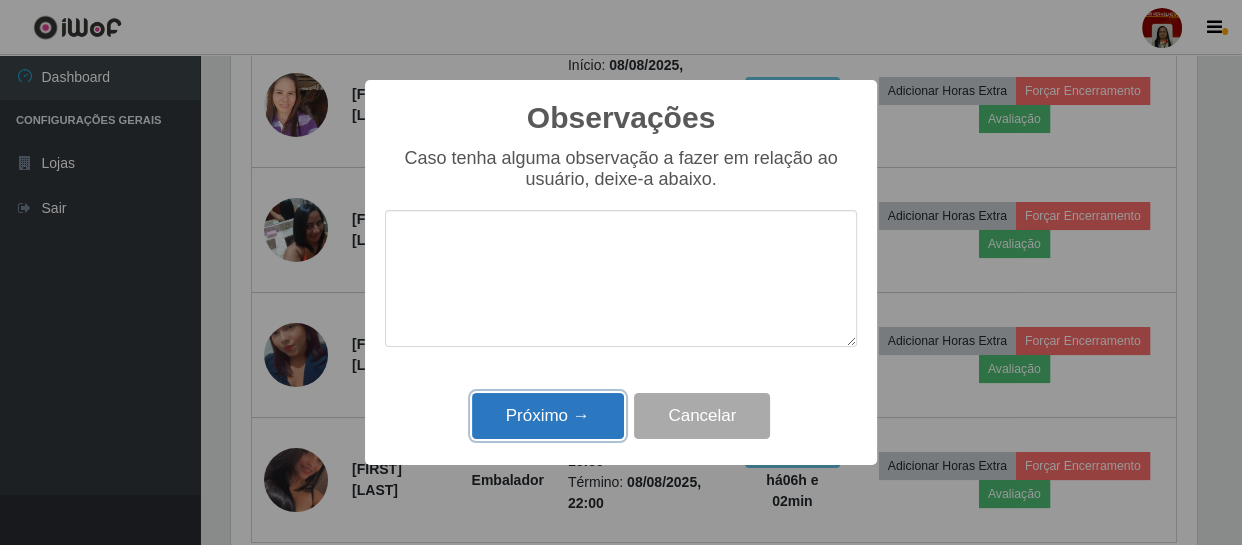 click on "Próximo →" at bounding box center (548, 416) 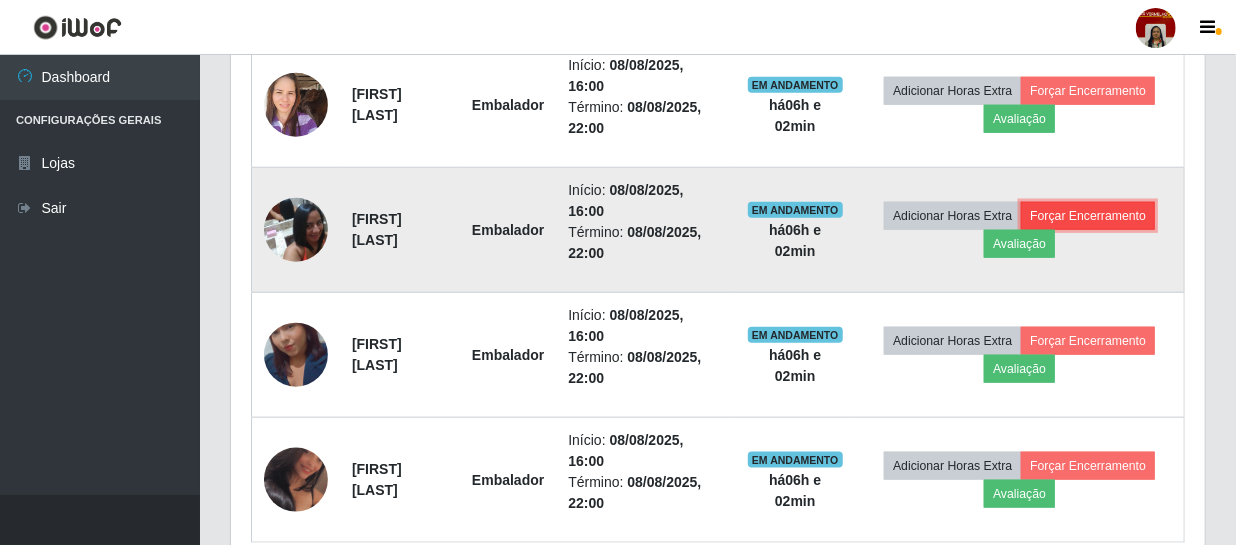 click on "Forçar Encerramento" at bounding box center [1088, 216] 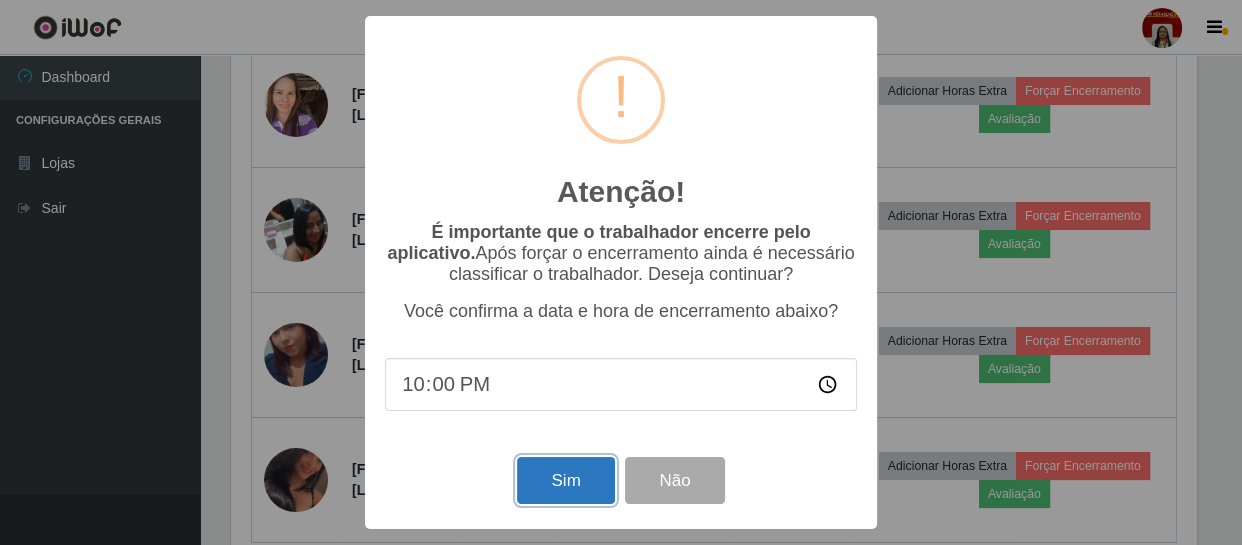 click on "Sim" at bounding box center (565, 480) 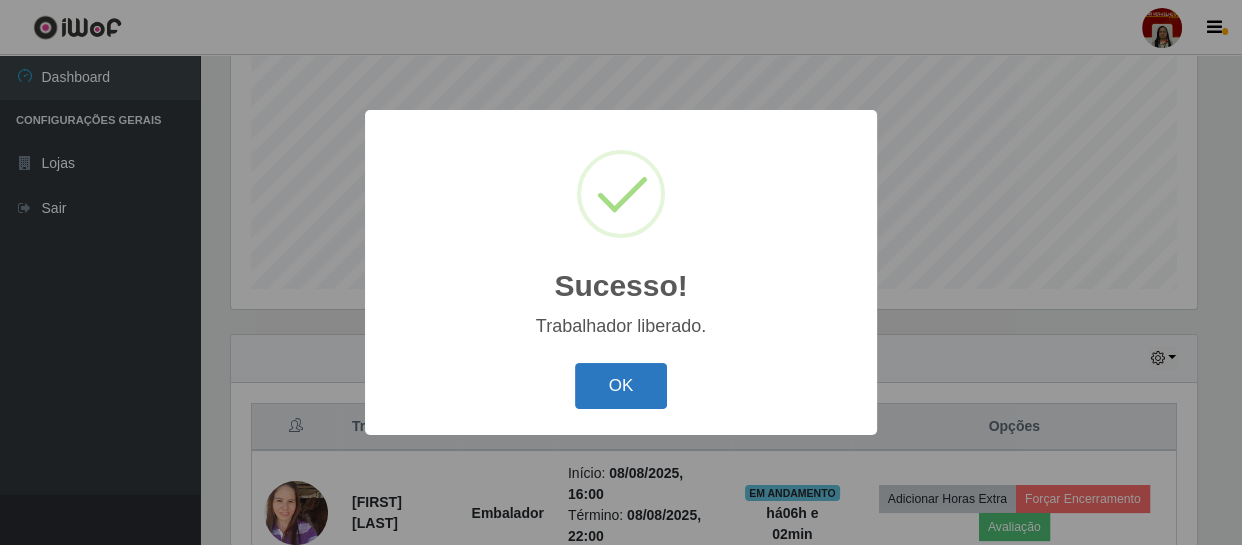 click on "OK" at bounding box center (621, 386) 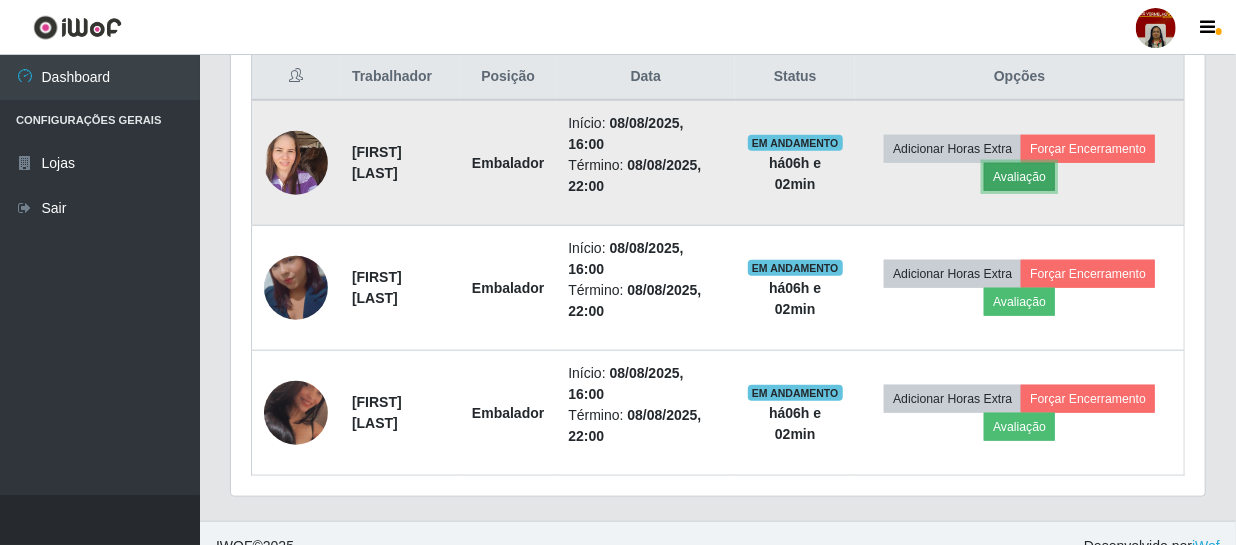 click on "Avaliação" at bounding box center (1019, 177) 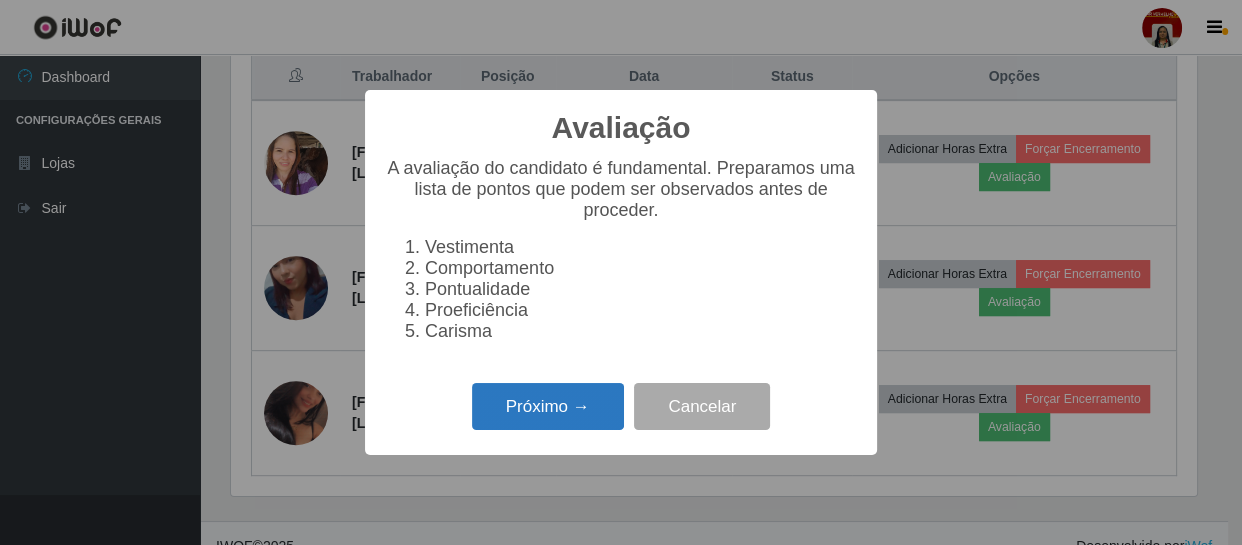 click on "Próximo →" at bounding box center [548, 406] 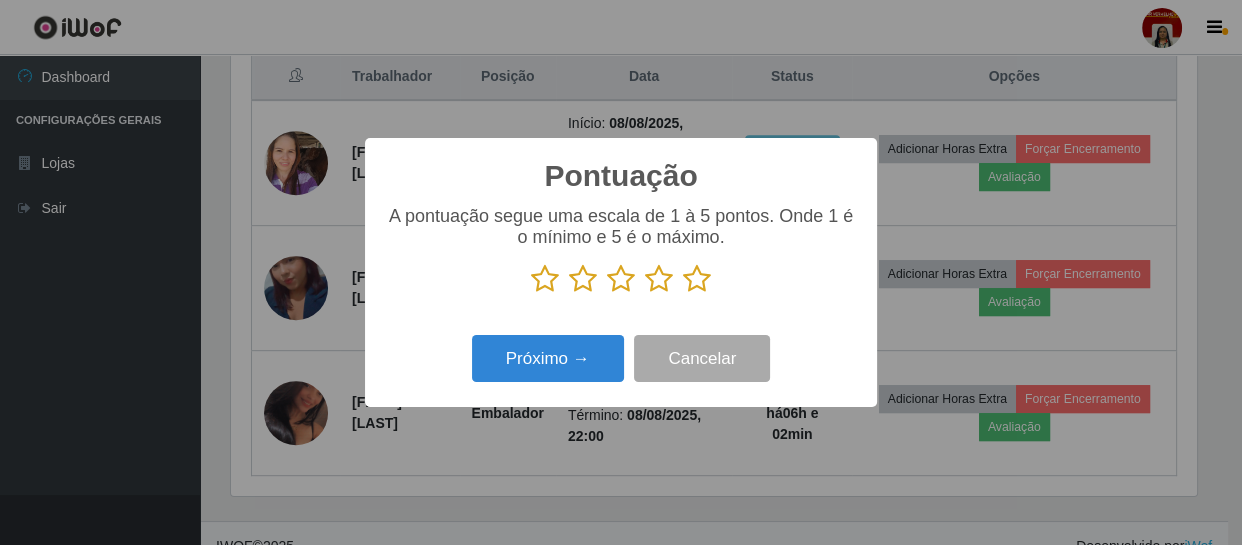 click at bounding box center [697, 279] 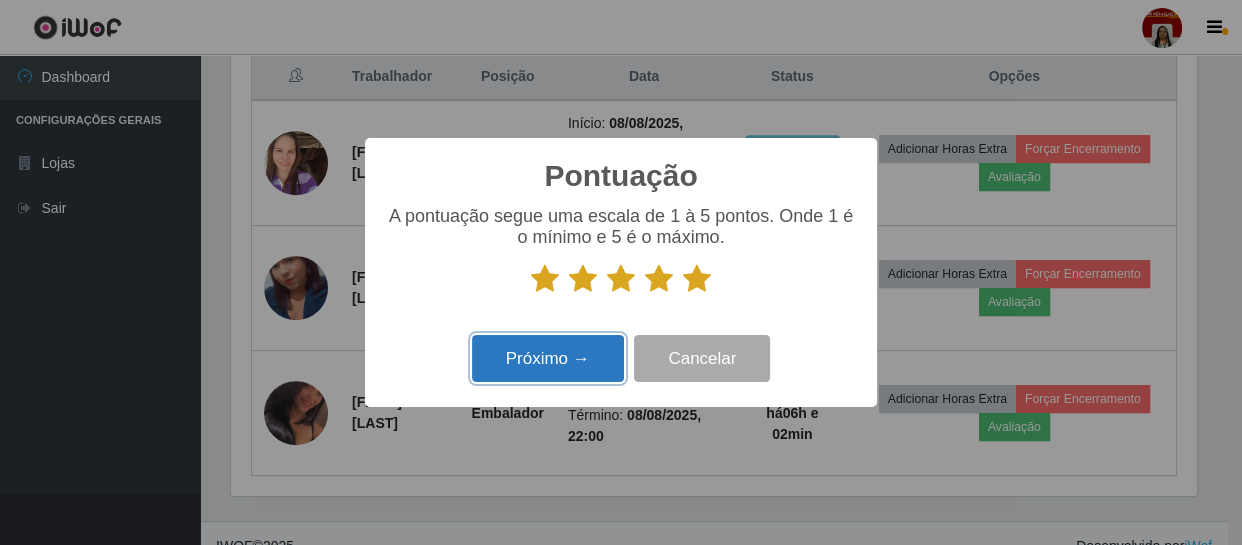 click on "Próximo →" at bounding box center [548, 358] 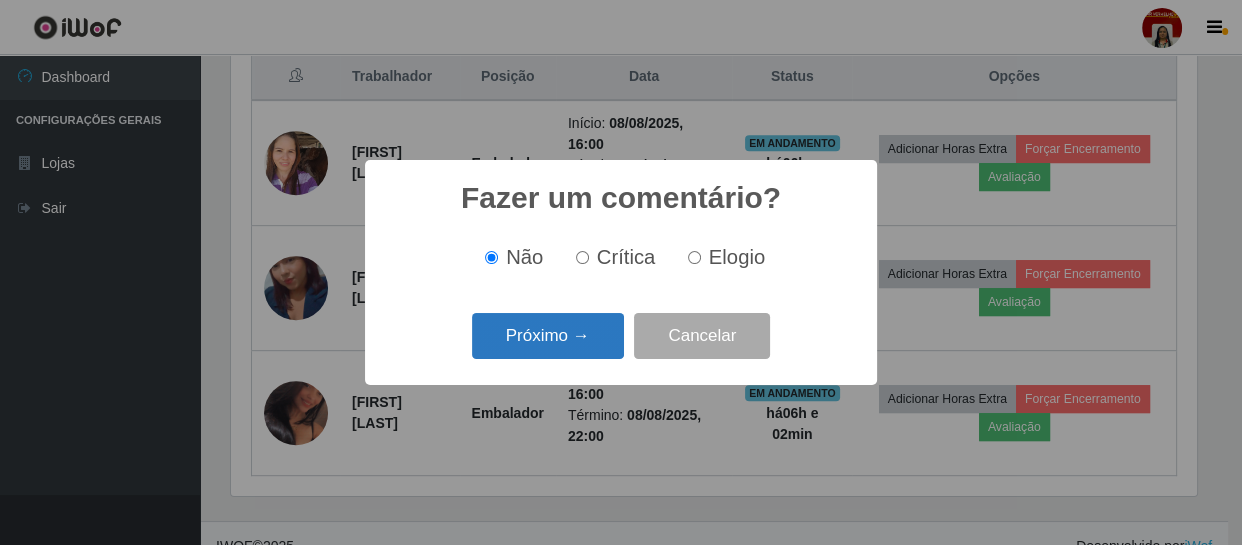 click on "Próximo →" at bounding box center [548, 336] 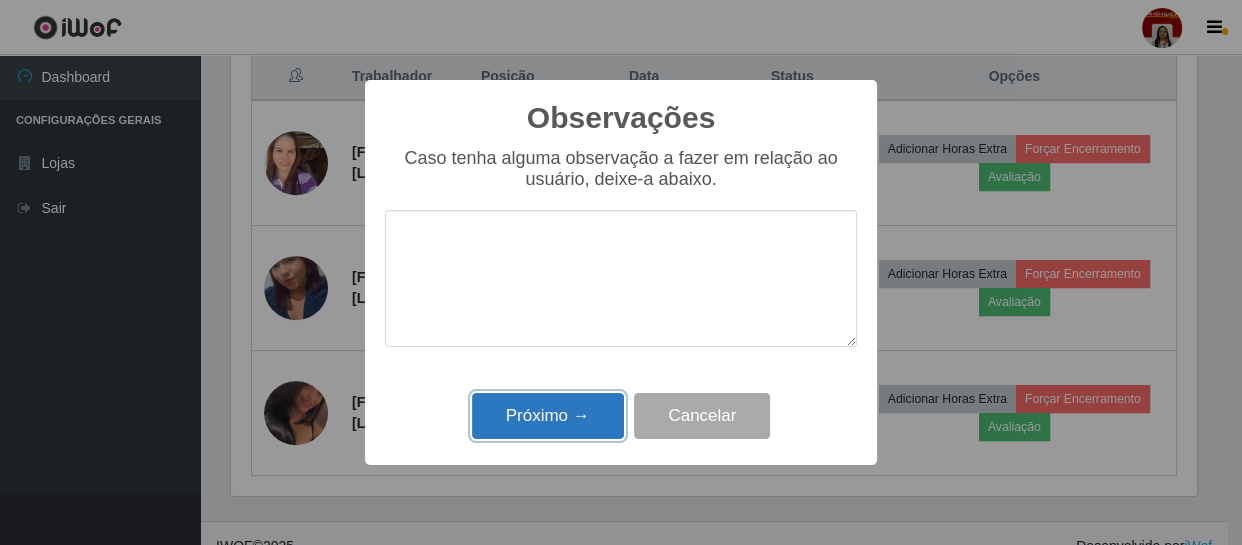 click on "Próximo →" at bounding box center [548, 416] 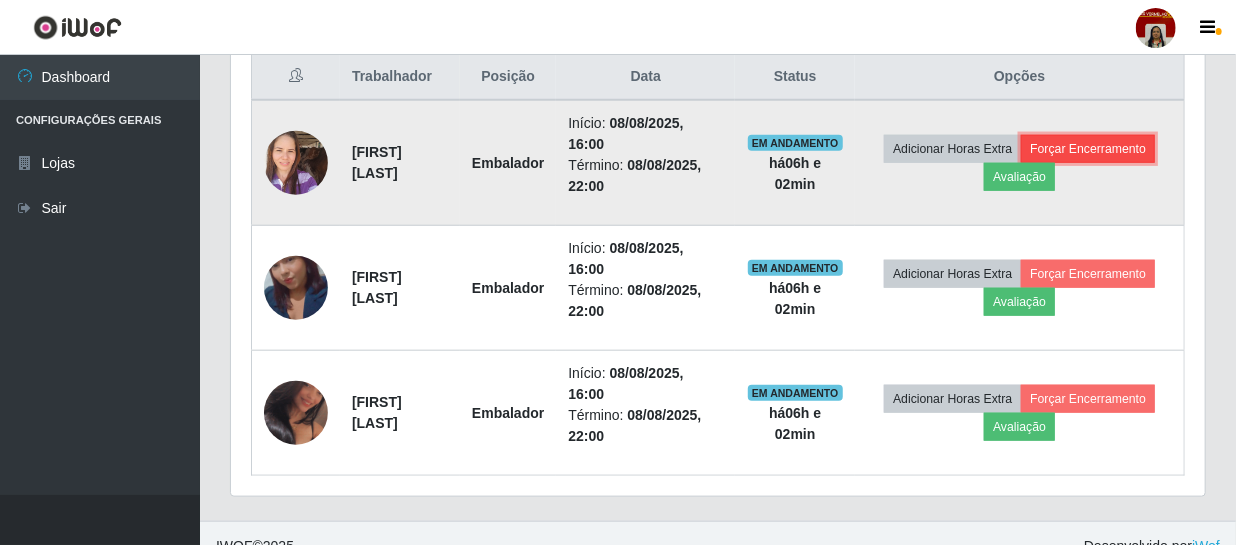 click on "Forçar Encerramento" at bounding box center [1088, 149] 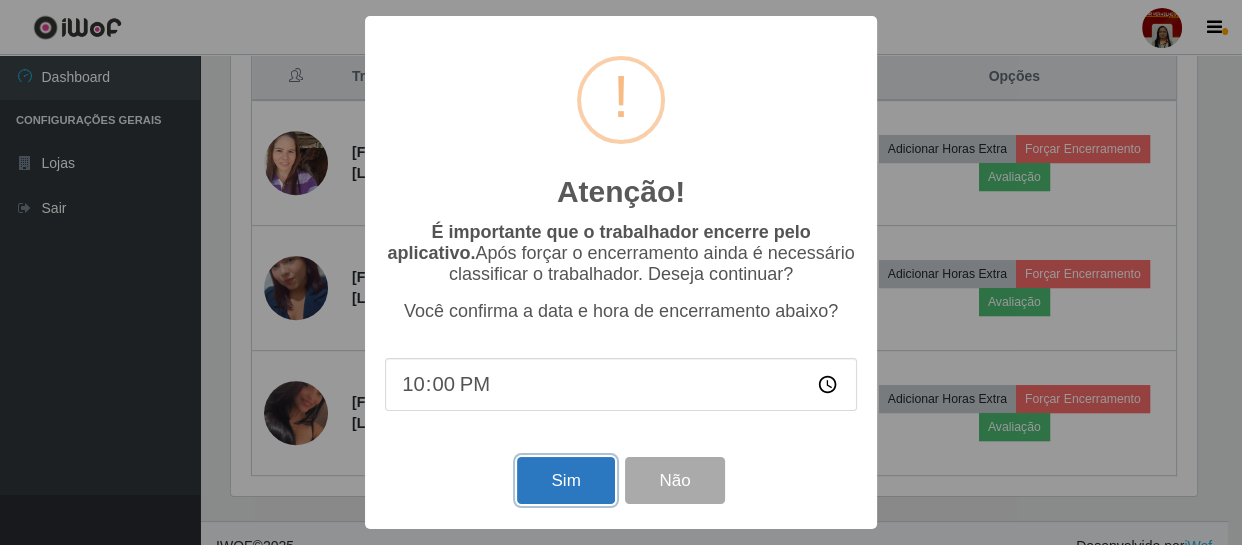click on "Sim" at bounding box center (565, 480) 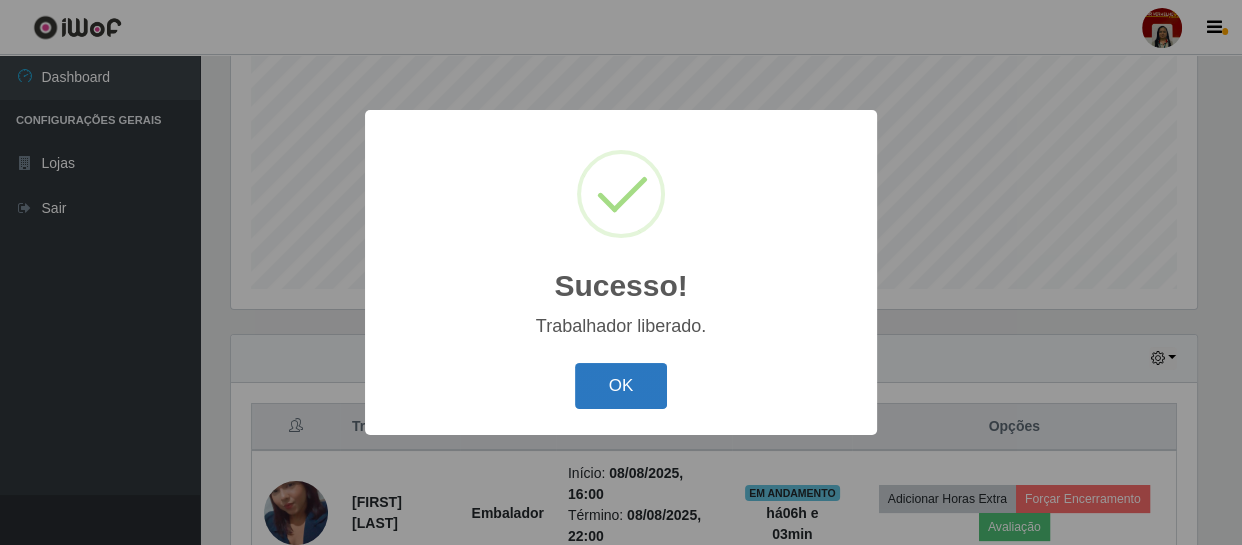click on "OK" at bounding box center (621, 386) 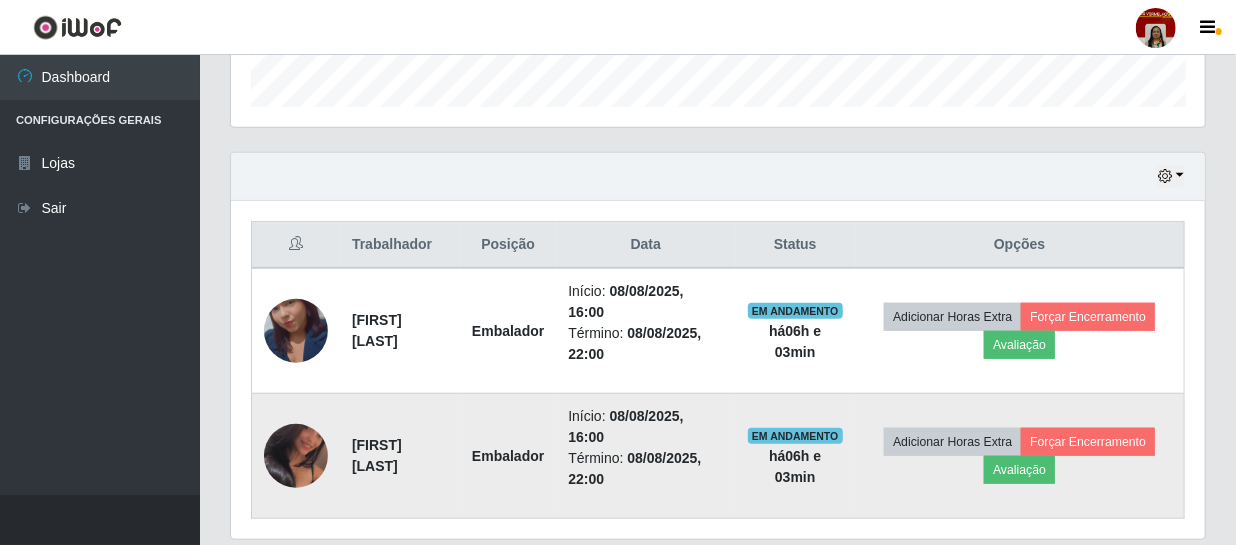 click at bounding box center (296, 456) 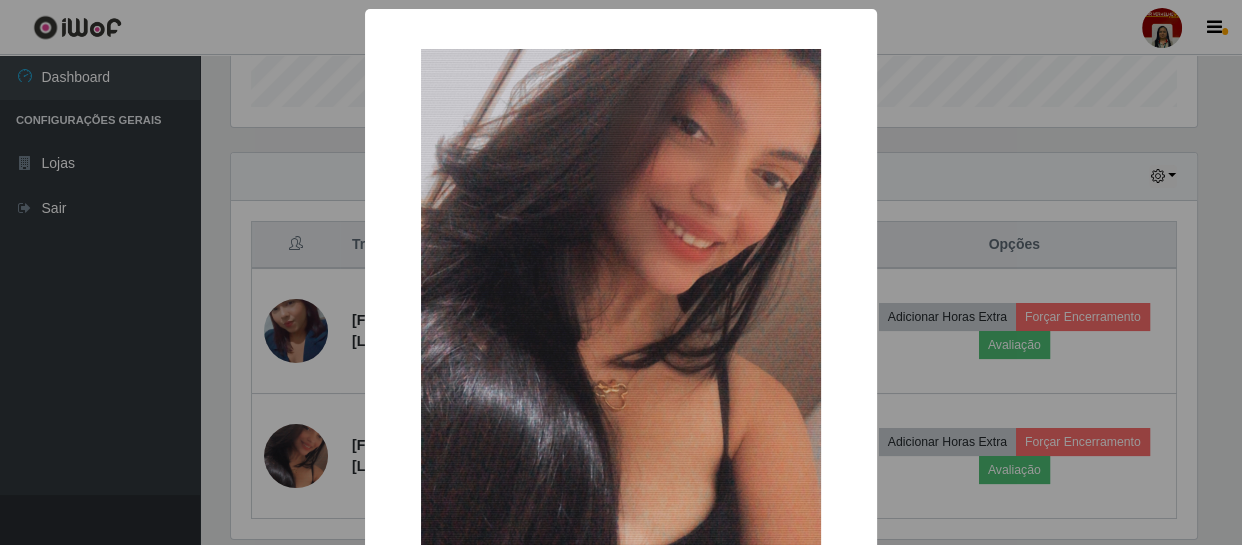 click on "× OK Cancel" at bounding box center [621, 272] 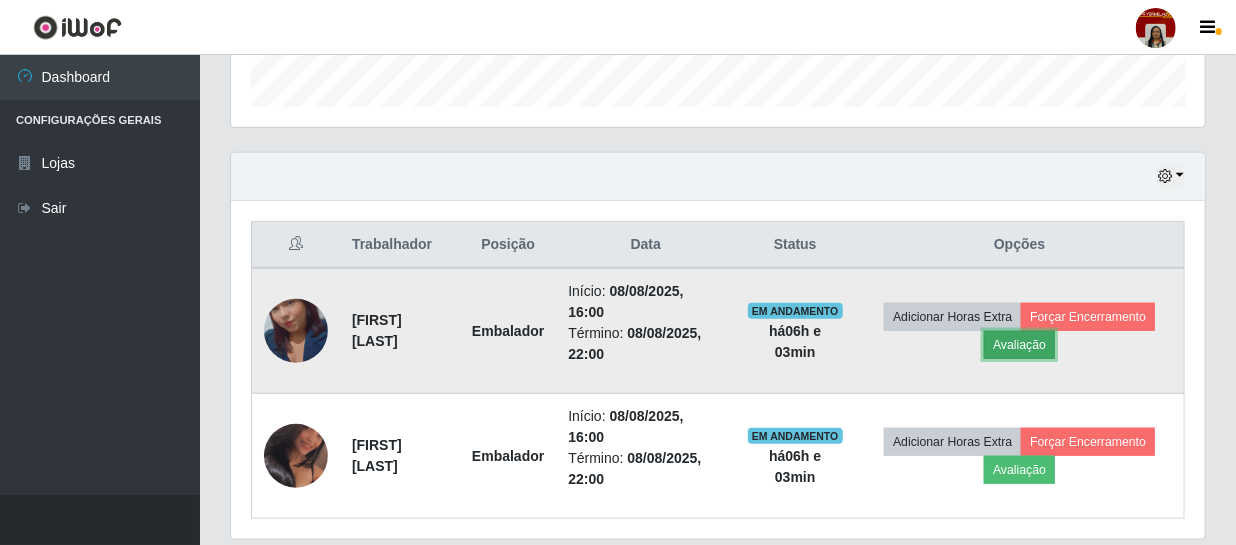 click on "Avaliação" at bounding box center [1019, 345] 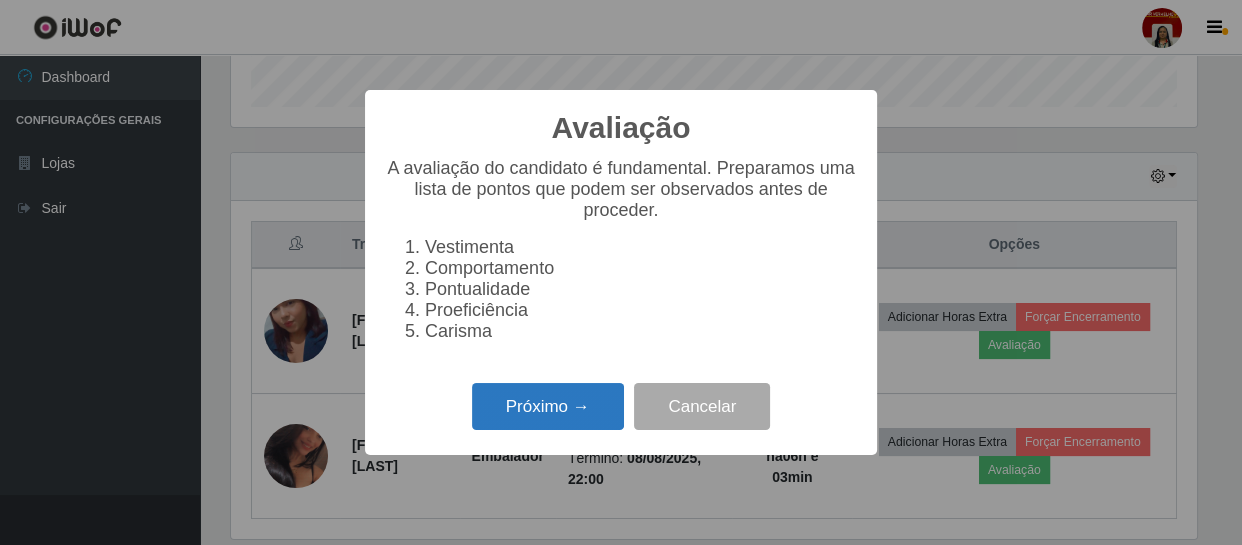 click on "Próximo →" at bounding box center (548, 406) 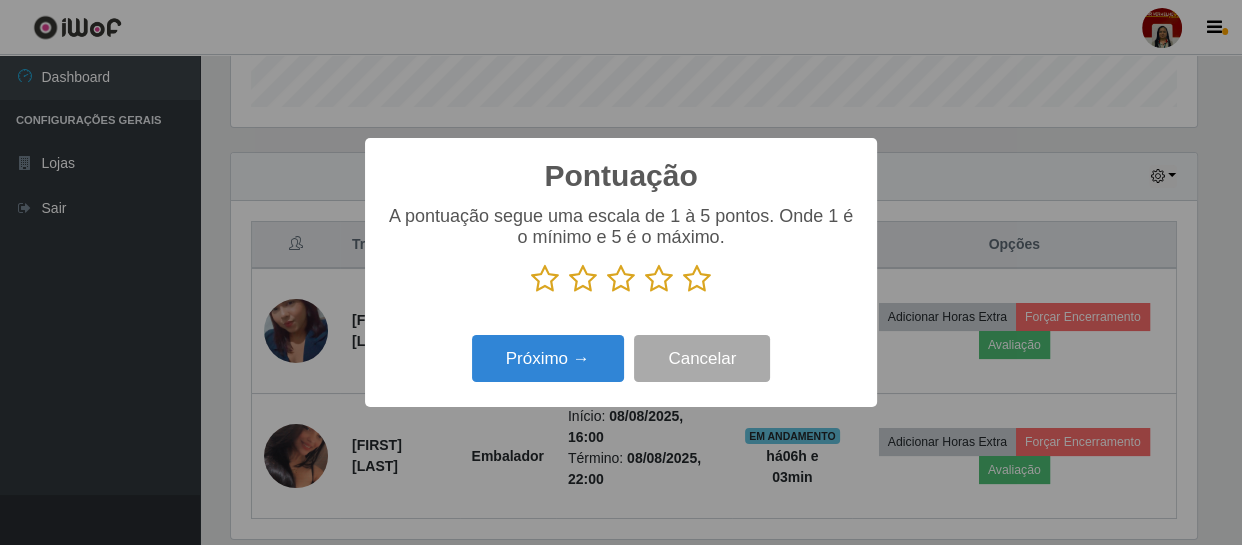 click at bounding box center (697, 279) 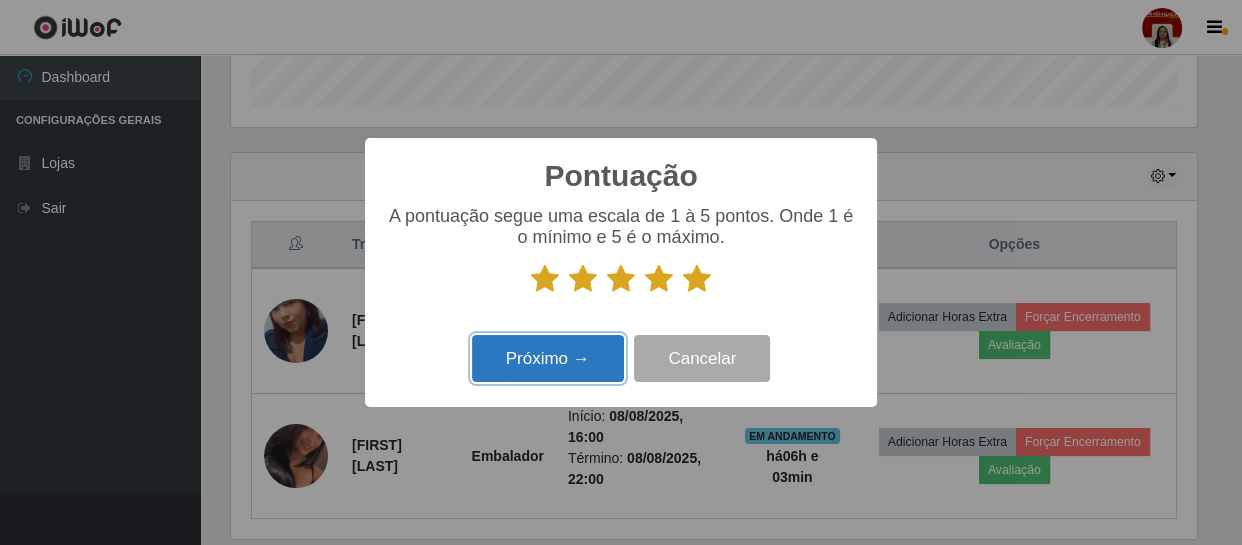 click on "Próximo →" at bounding box center [548, 358] 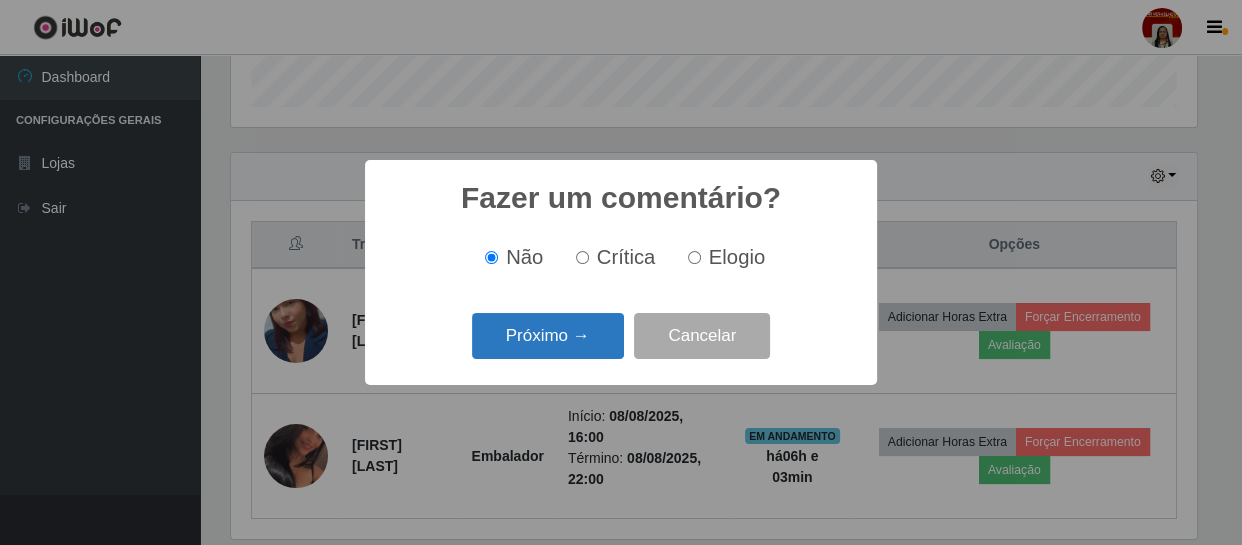 click on "Próximo →" at bounding box center (548, 336) 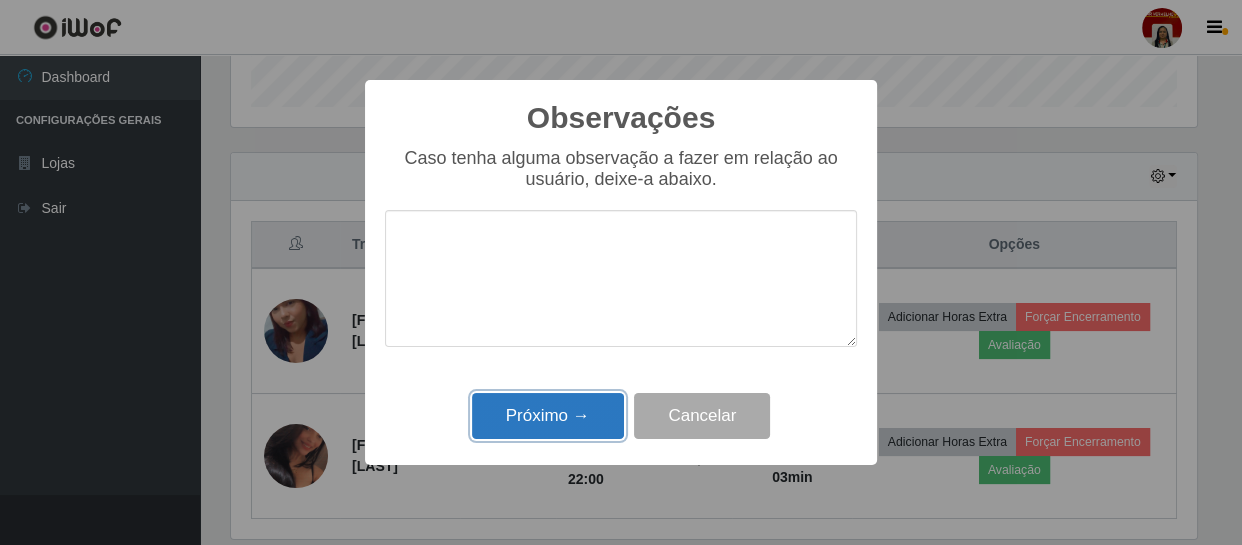 click on "Próximo →" at bounding box center [548, 416] 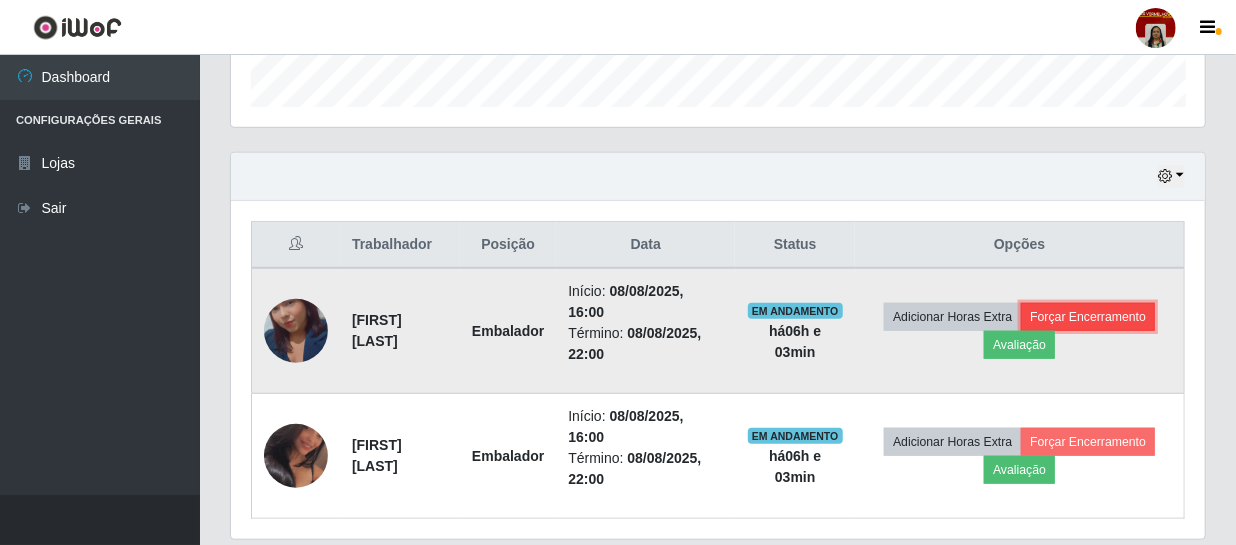 click on "Forçar Encerramento" at bounding box center [1088, 317] 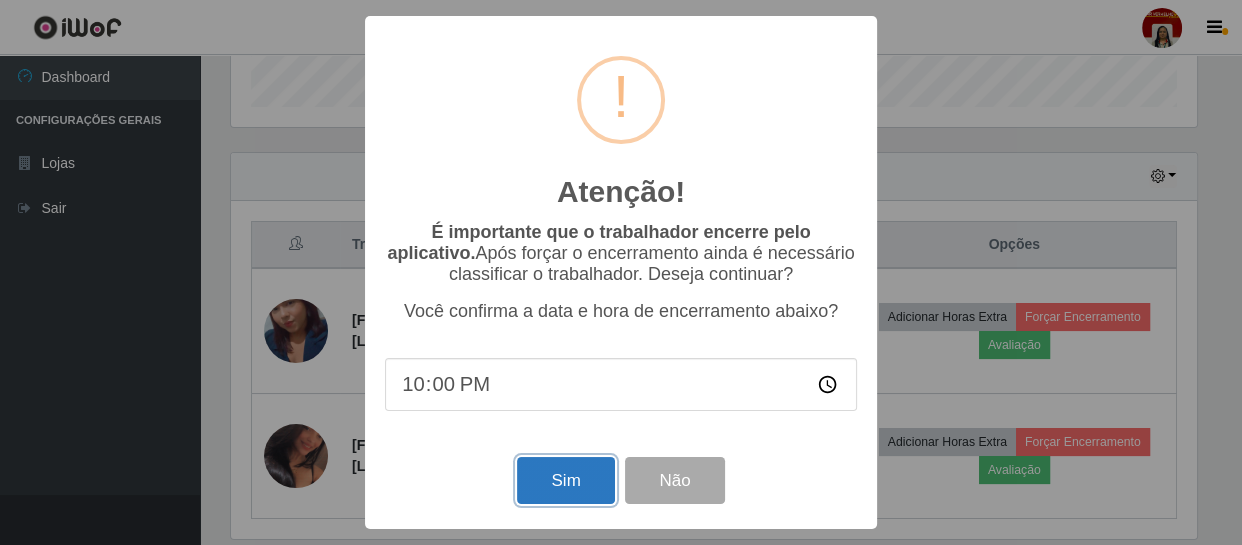 click on "Sim" at bounding box center [565, 480] 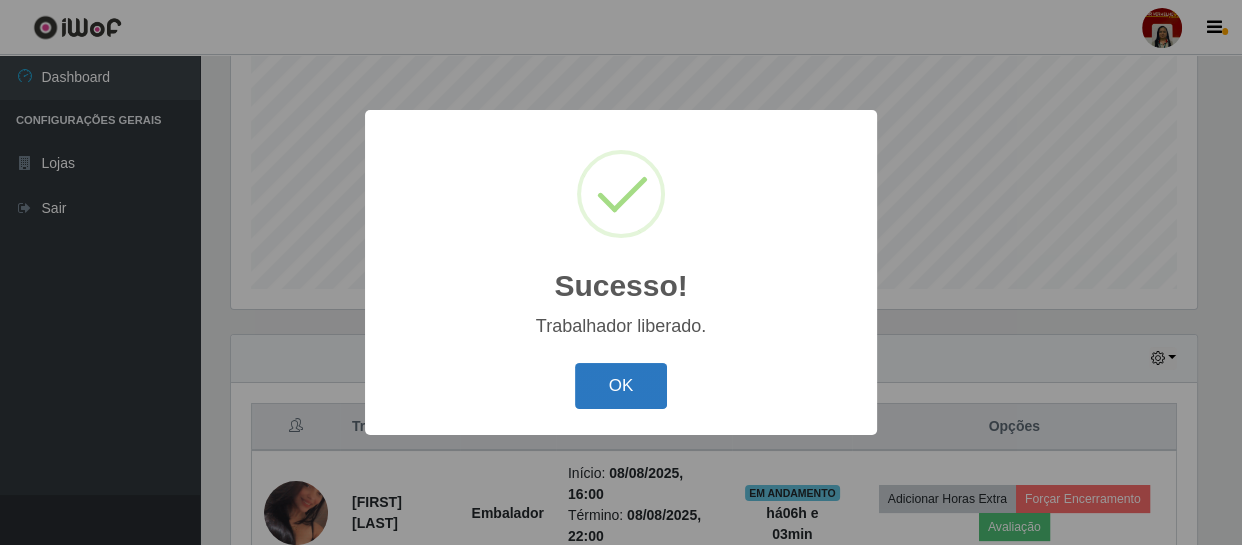 click on "OK" at bounding box center (621, 386) 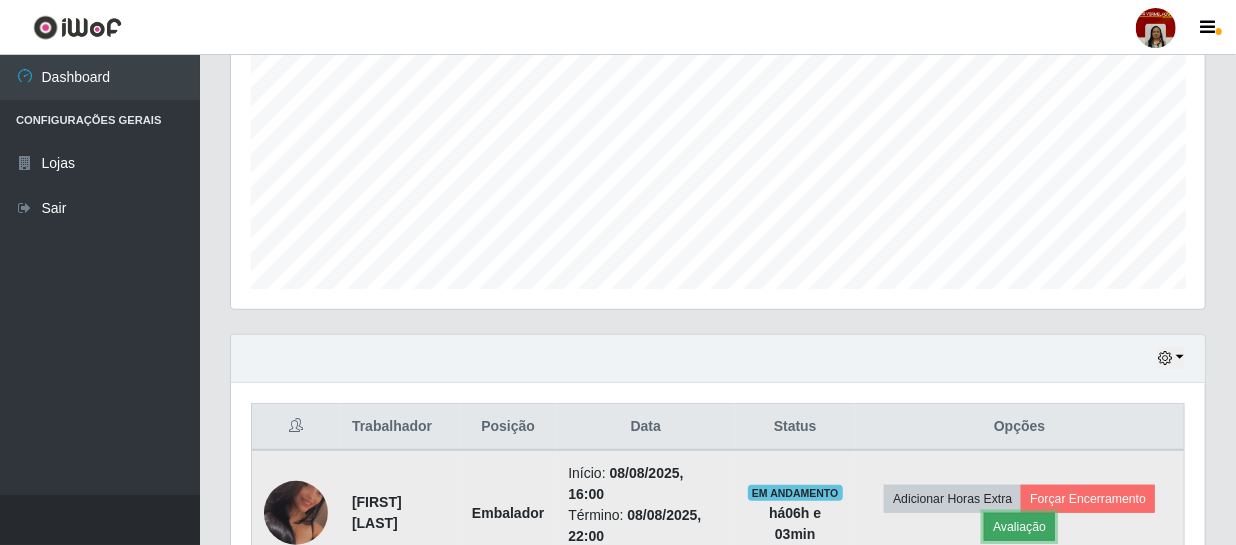 click on "Avaliação" at bounding box center (1019, 527) 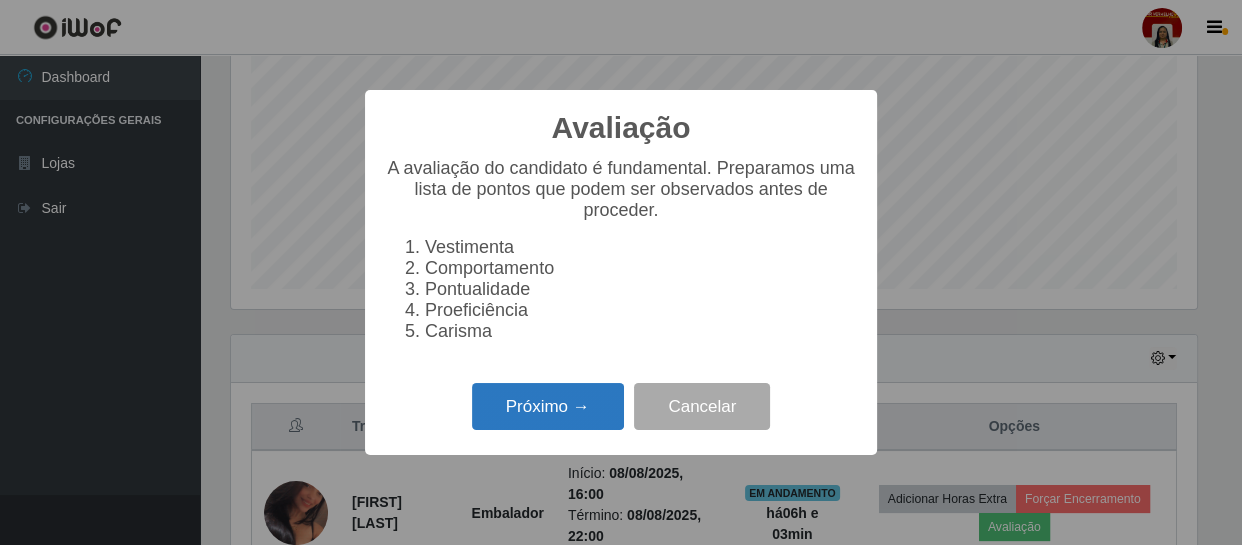 click on "Próximo →" at bounding box center (548, 406) 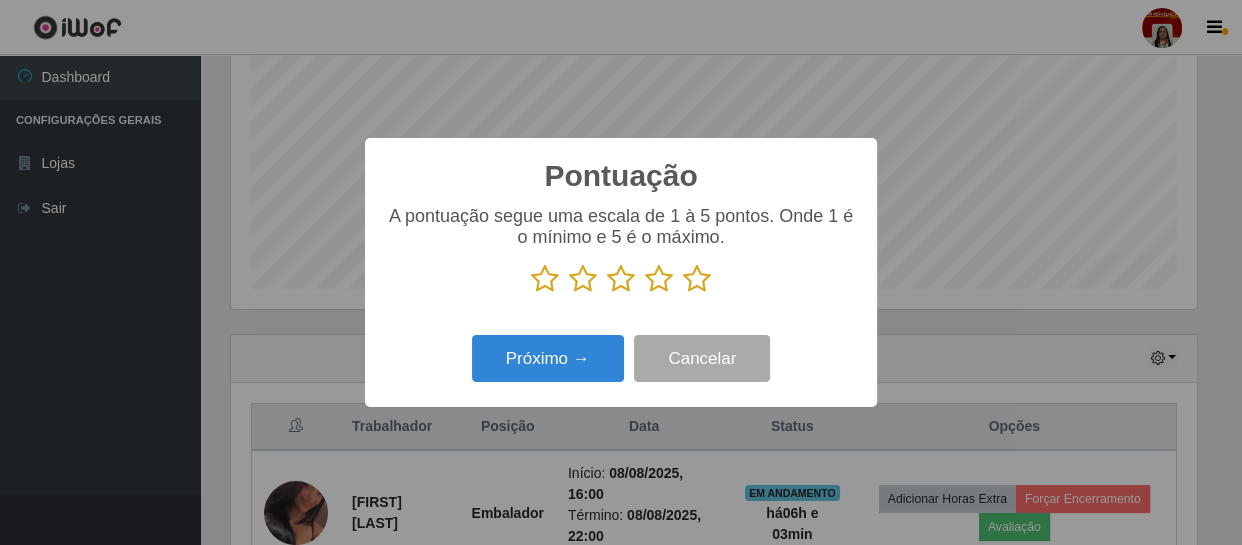 click at bounding box center [697, 279] 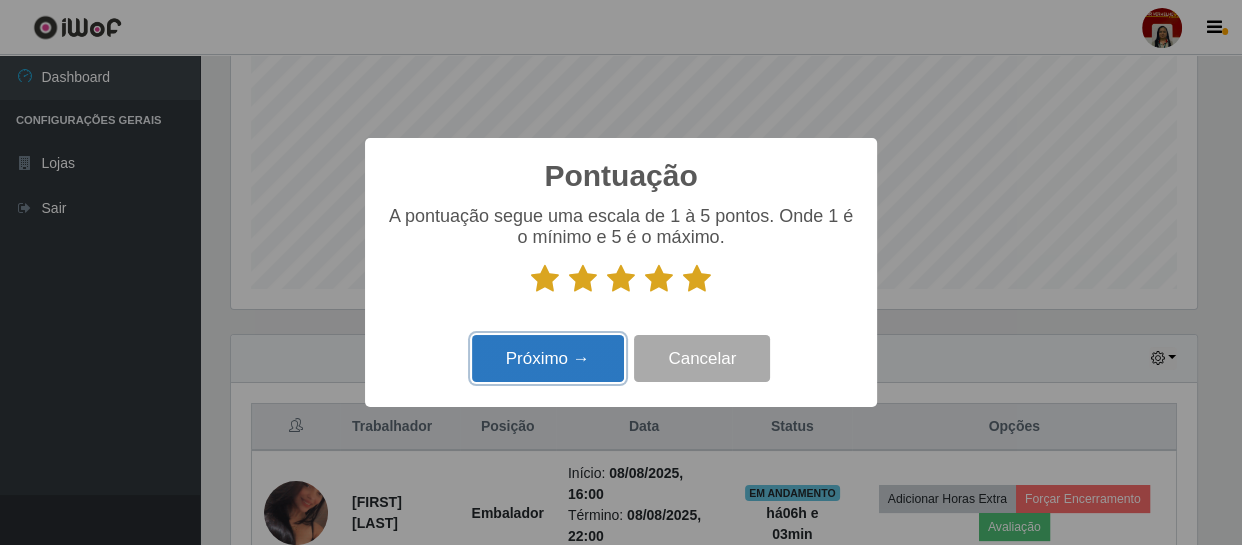 click on "Próximo →" at bounding box center (548, 358) 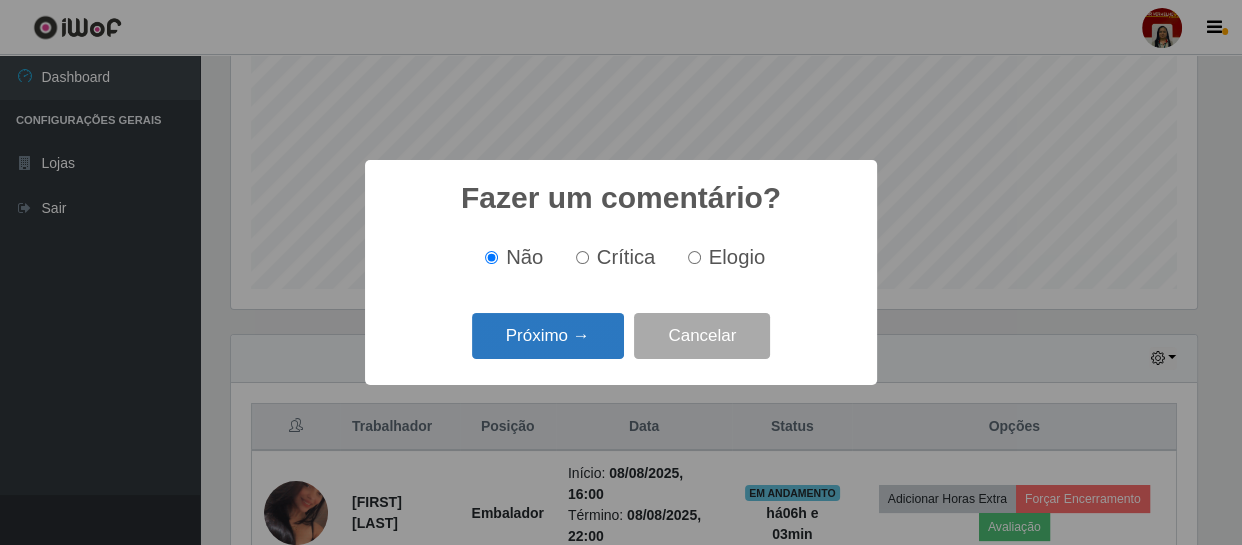 click on "Próximo →" at bounding box center [548, 336] 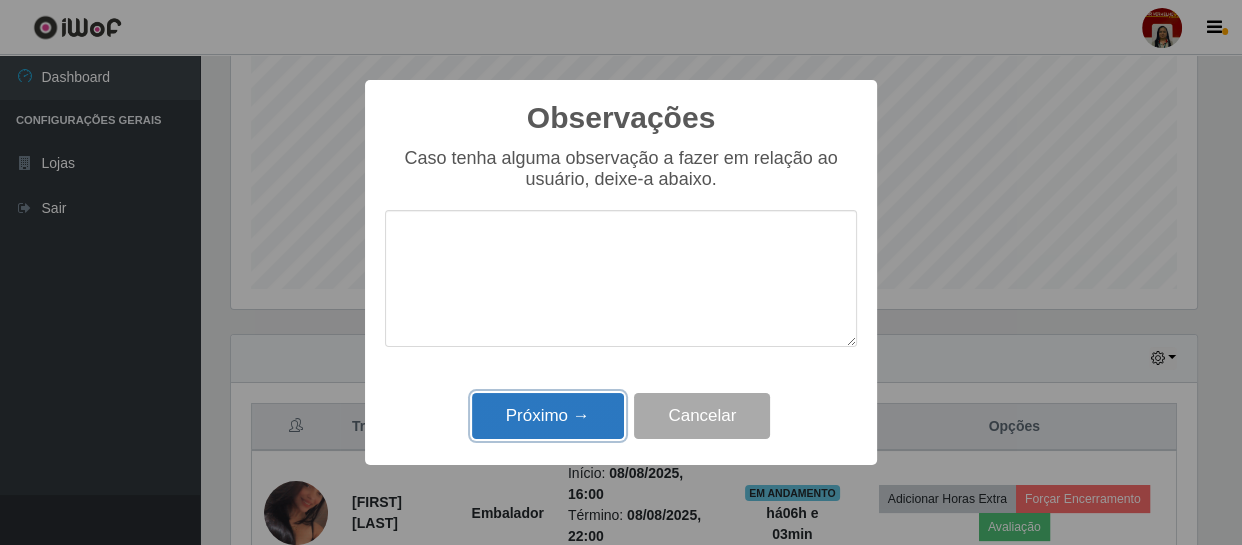 click on "Próximo →" at bounding box center [548, 416] 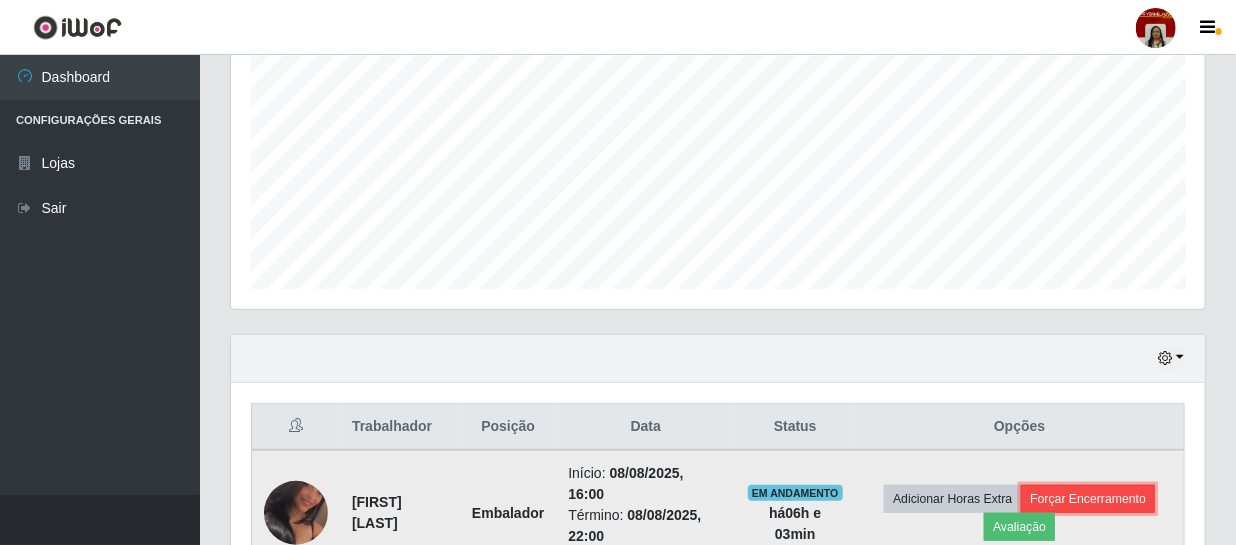 click on "Forçar Encerramento" at bounding box center [1088, 499] 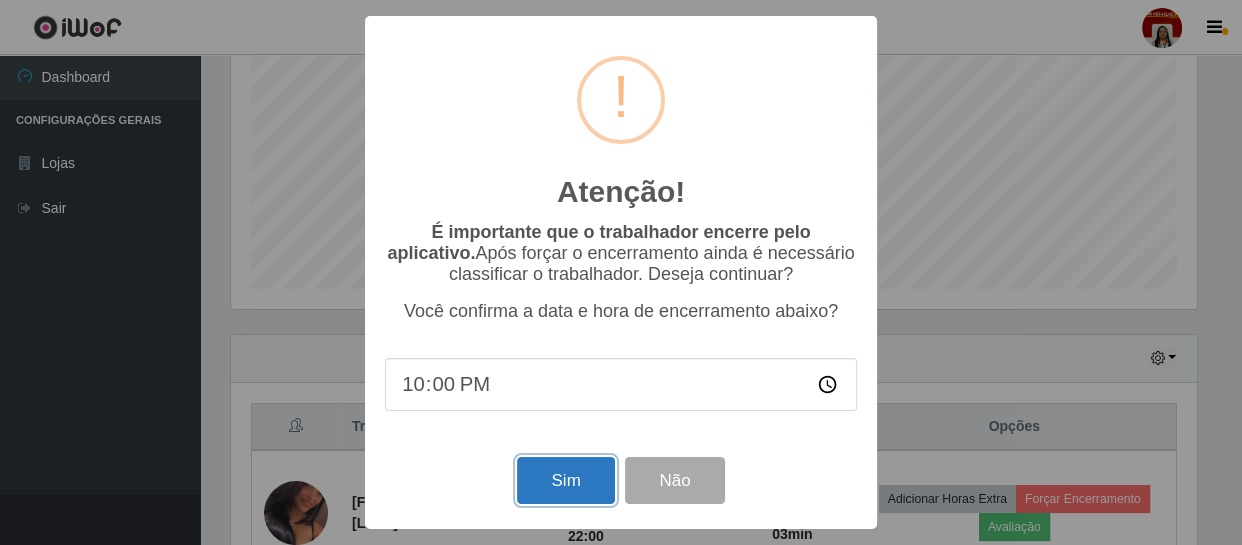click on "Sim" at bounding box center [565, 480] 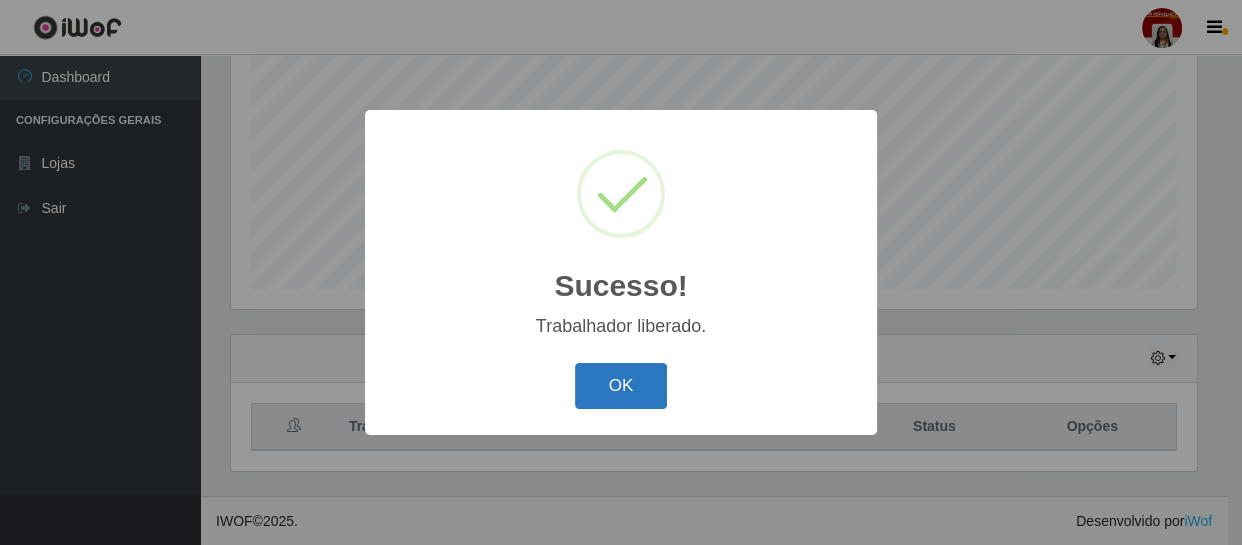 click on "OK" at bounding box center [621, 386] 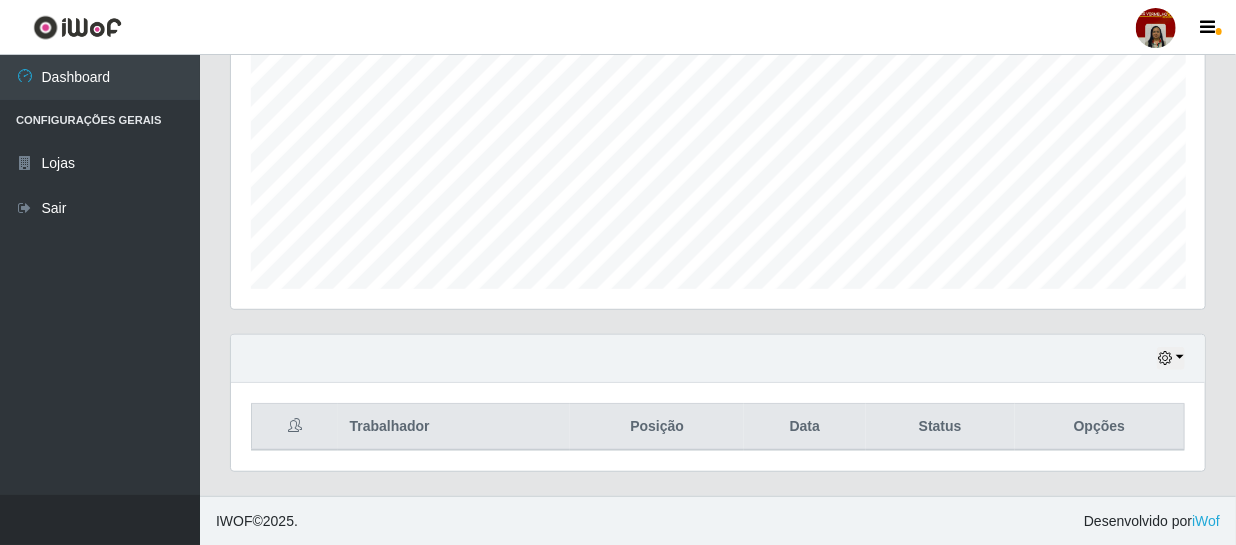 drag, startPoint x: 1235, startPoint y: 357, endPoint x: 1234, endPoint y: 210, distance: 147.0034 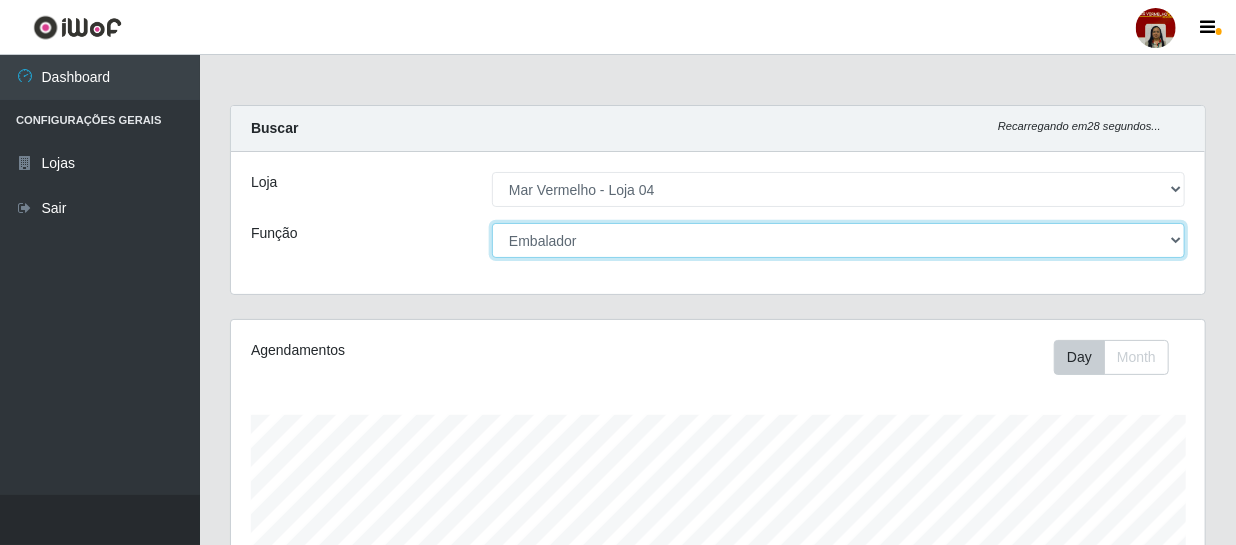 click on "[Selecione...] ASG ASG + ASG ++ Auxiliar de Depósito  Auxiliar de Depósito + Auxiliar de Depósito ++ Auxiliar de Estacionamento Auxiliar de Estacionamento + Auxiliar de Estacionamento ++ Balconista de Frios Balconista de Frios + Balconista de Padaria  Balconista de Padaria + Embalador Embalador + Embalador ++ Operador de Caixa Operador de Caixa + Operador de Caixa ++ Repositor  Repositor + Repositor ++ Repositor de Frios Repositor de Frios + Repositor de Frios ++ Repositor de Hortifruti Repositor de Hortifruti + Repositor de Hortifruti ++" at bounding box center [838, 240] 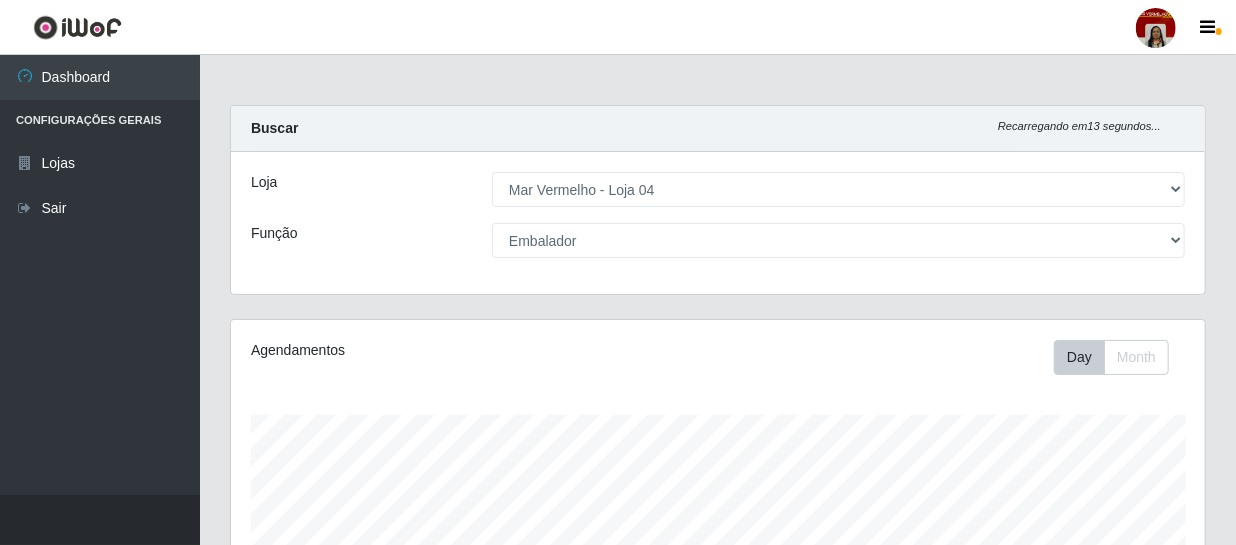 click on "Carregando...  Buscar Recarregando em  13   segundos... Loja [Selecione...] [STORE_NAME] Função [Selecione...] ASG ASG + ASG ++ Auxiliar de Depósito  Auxiliar de Depósito + Auxiliar de Depósito ++ Auxiliar de Estacionamento Auxiliar de Estacionamento + Auxiliar de Estacionamento ++ Balconista de Frios Balconista de Frios + Balconista de Padaria  Balconista de Padaria + Embalador Embalador + Embalador ++ Operador de Caixa Operador de Caixa + Operador de Caixa ++ Repositor  Repositor + Repositor ++ Repositor de Frios Repositor de Frios + Repositor de Frios ++ Repositor de Hortifruti Repositor de Hortifruti + Repositor de Hortifruti ++ Agendamentos Day Month 23/07 Agendamentos 59.38   Hoje 1 dia 3 dias 1 Semana Não encerrados Trabalhador Posição Data Status Opções" at bounding box center (718, 488) 